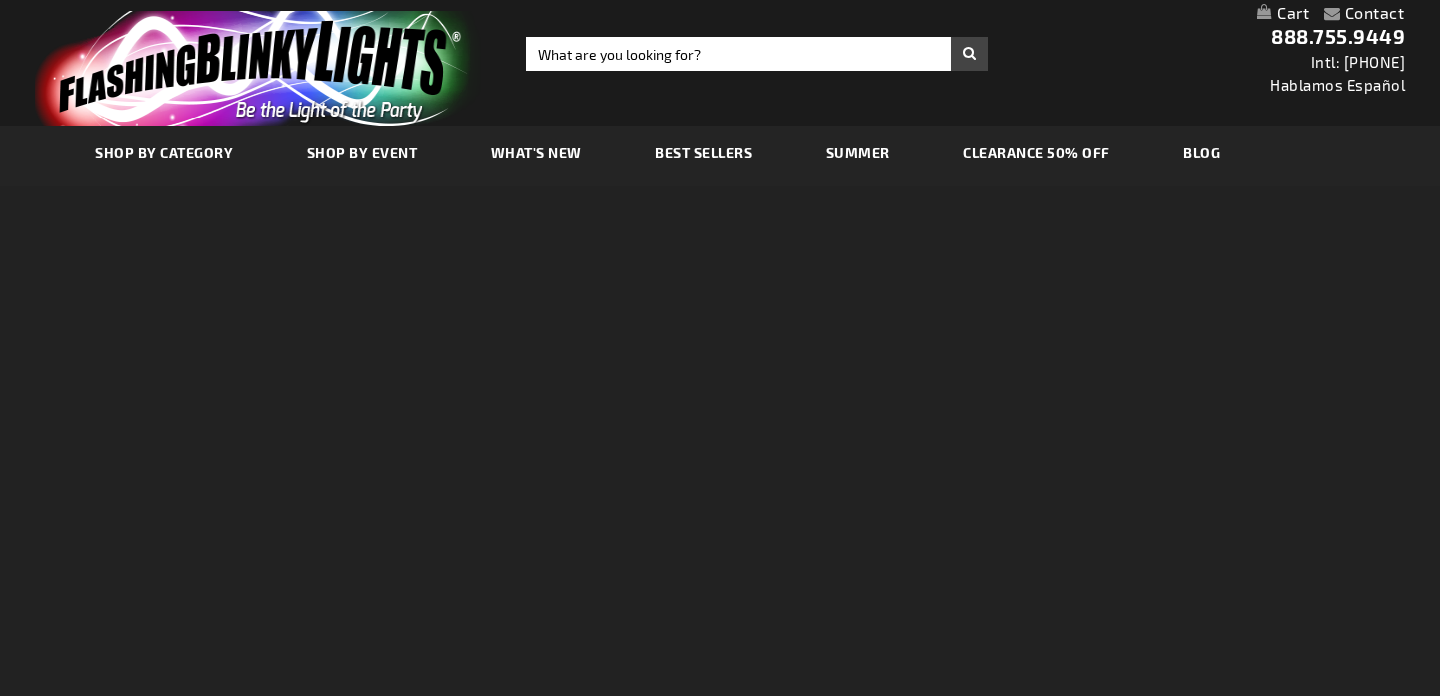 scroll, scrollTop: 0, scrollLeft: 0, axis: both 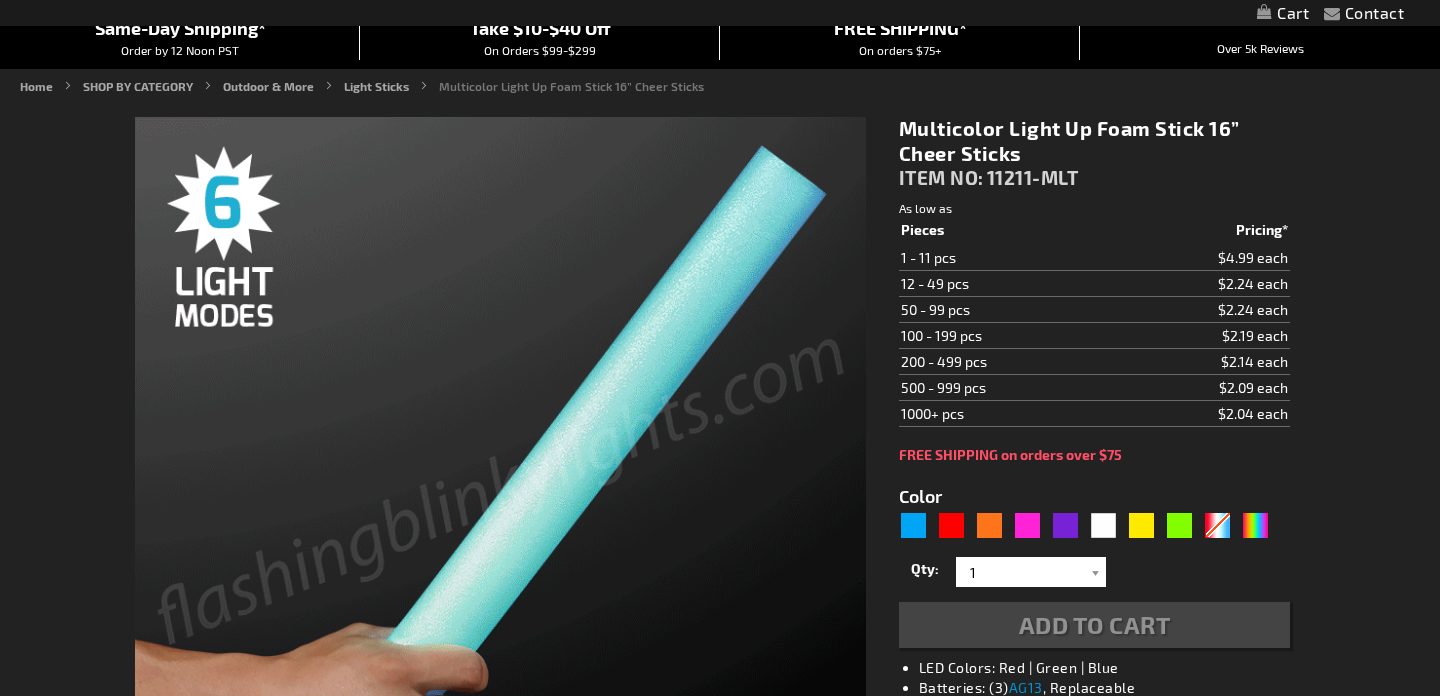 type on "5659" 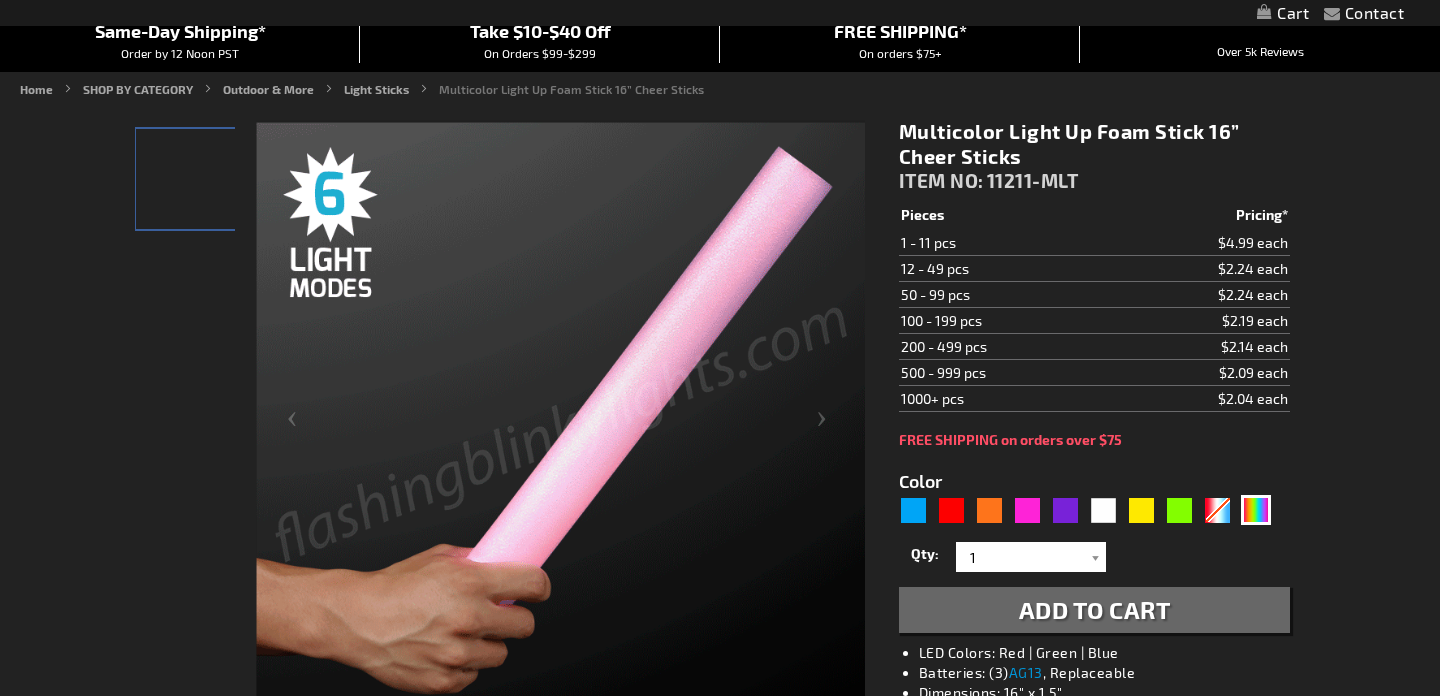 scroll, scrollTop: 403, scrollLeft: 0, axis: vertical 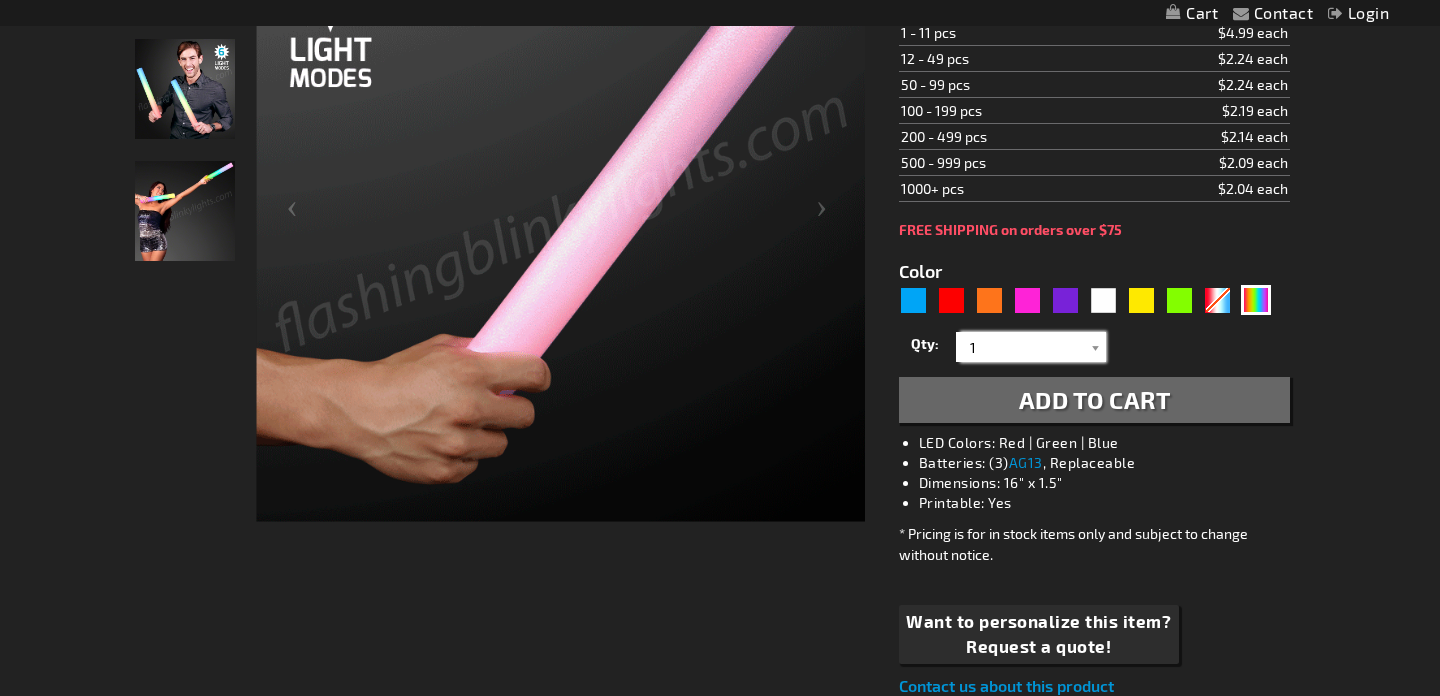 click on "1" at bounding box center (1033, 347) 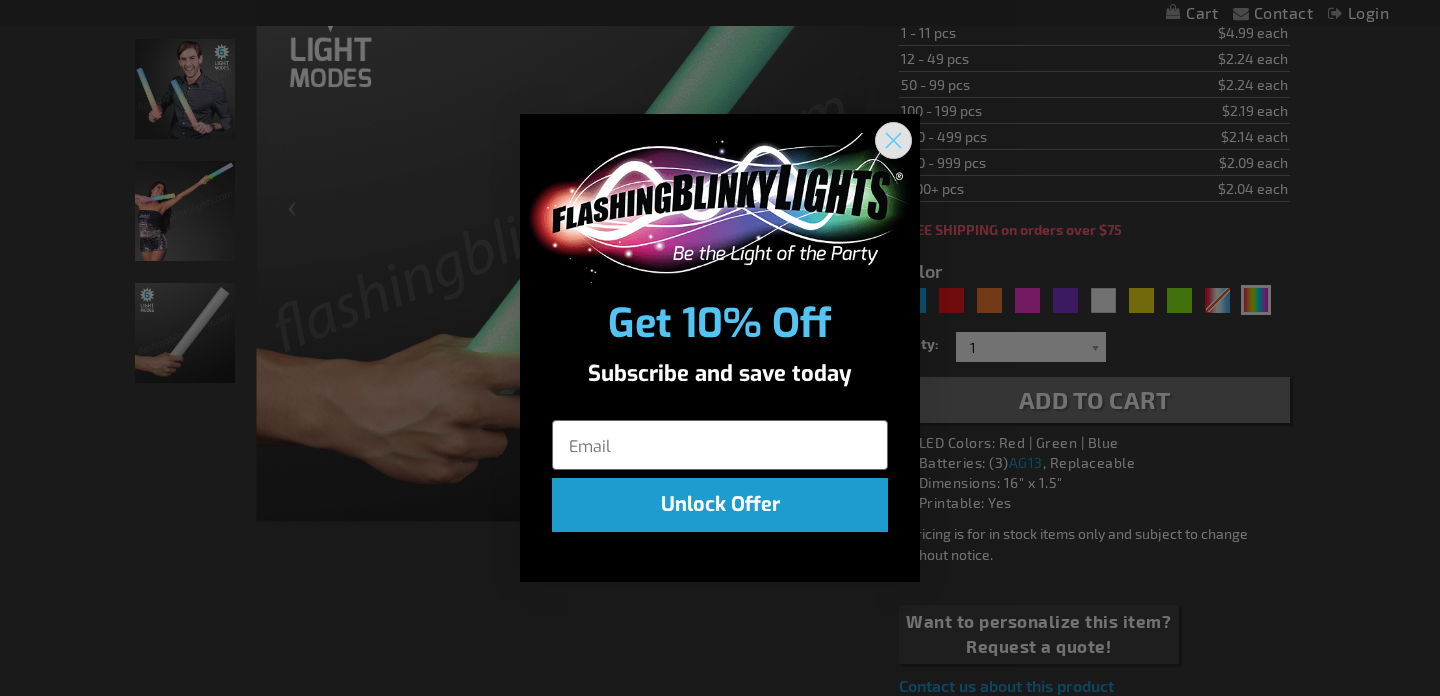 click 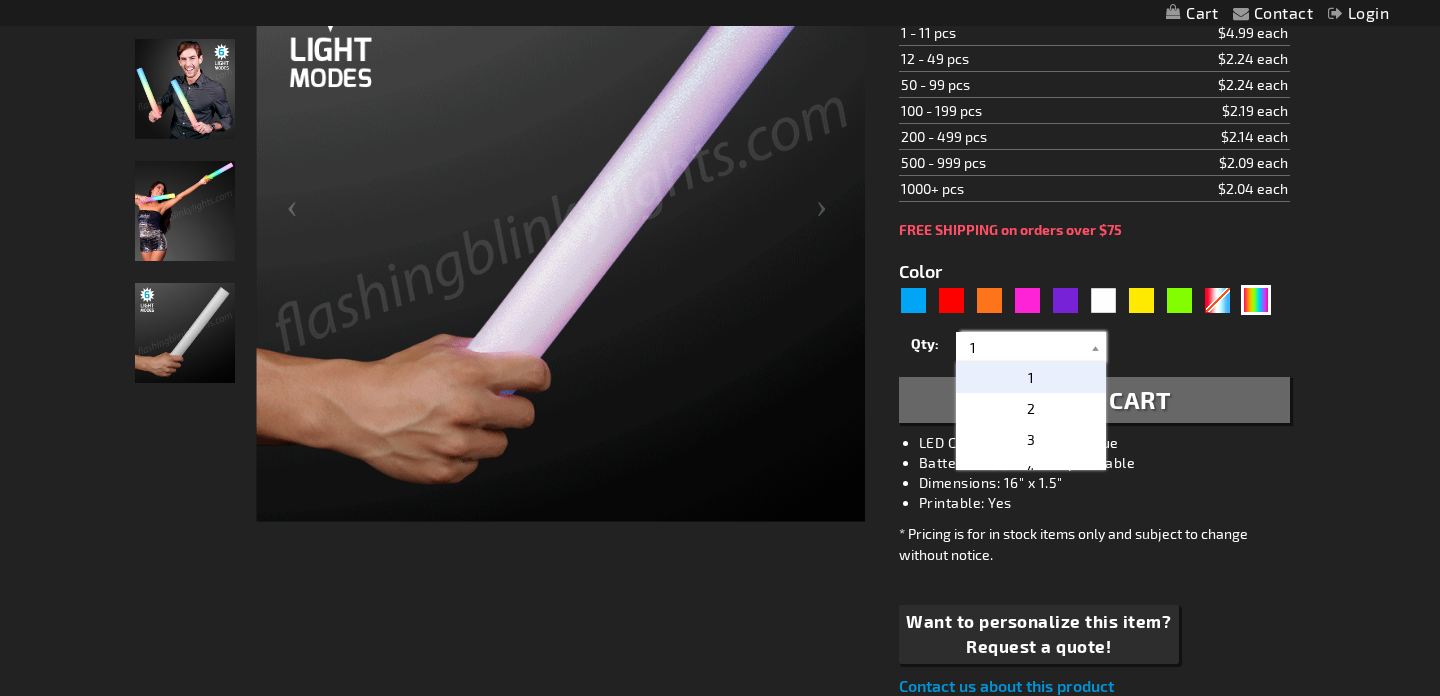 click on "1" at bounding box center [1033, 347] 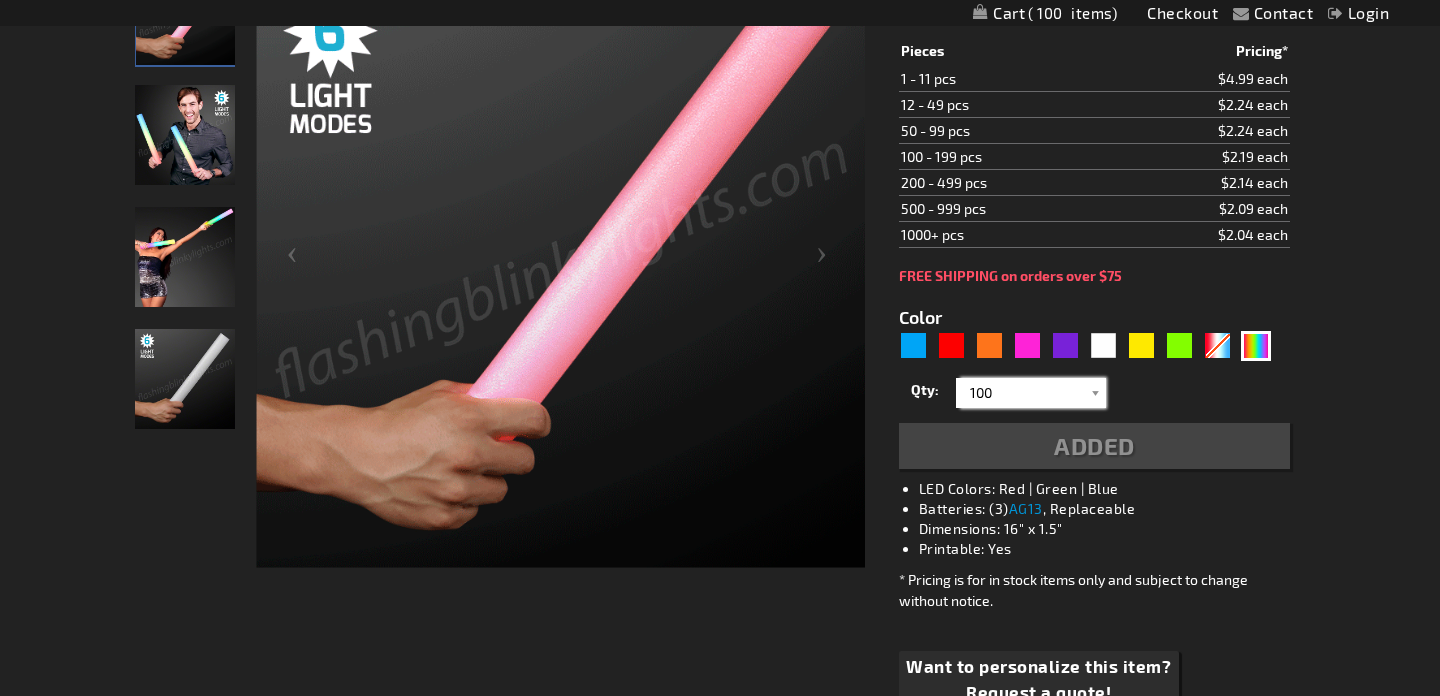 scroll, scrollTop: 448, scrollLeft: 0, axis: vertical 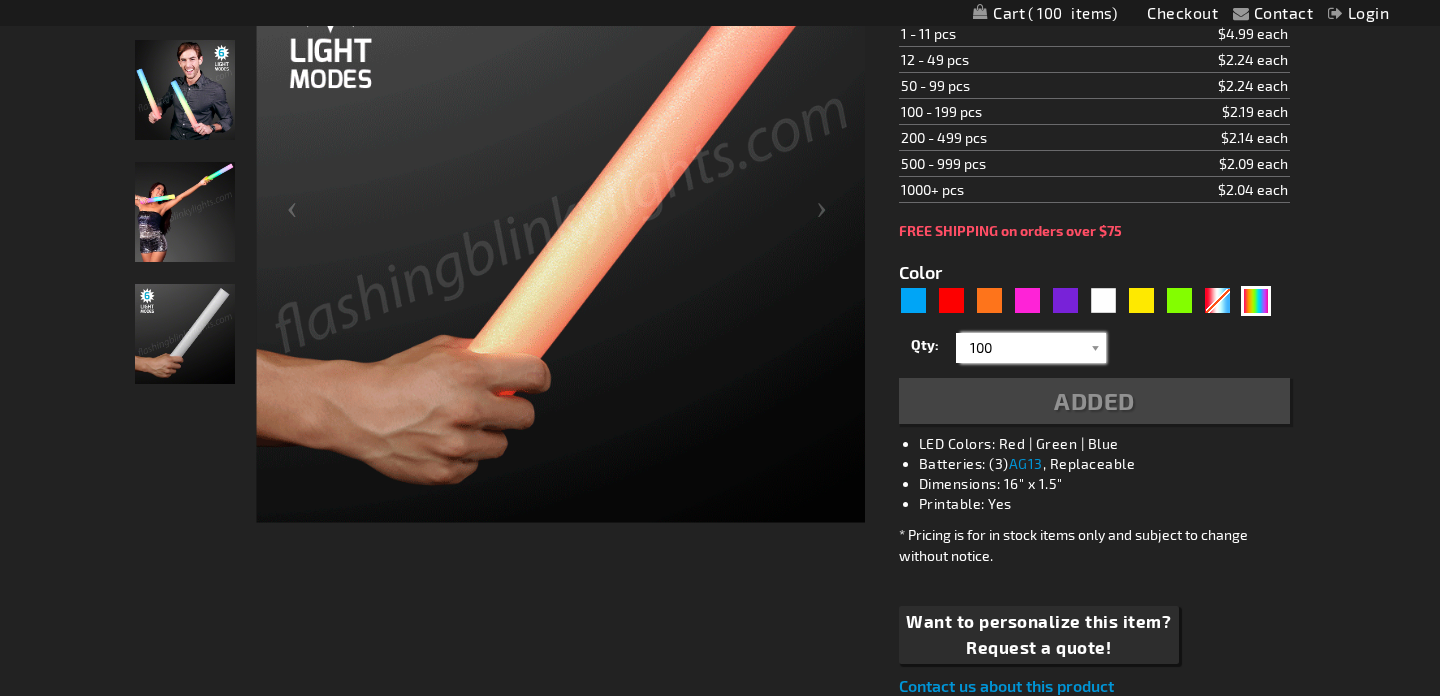 type on "100" 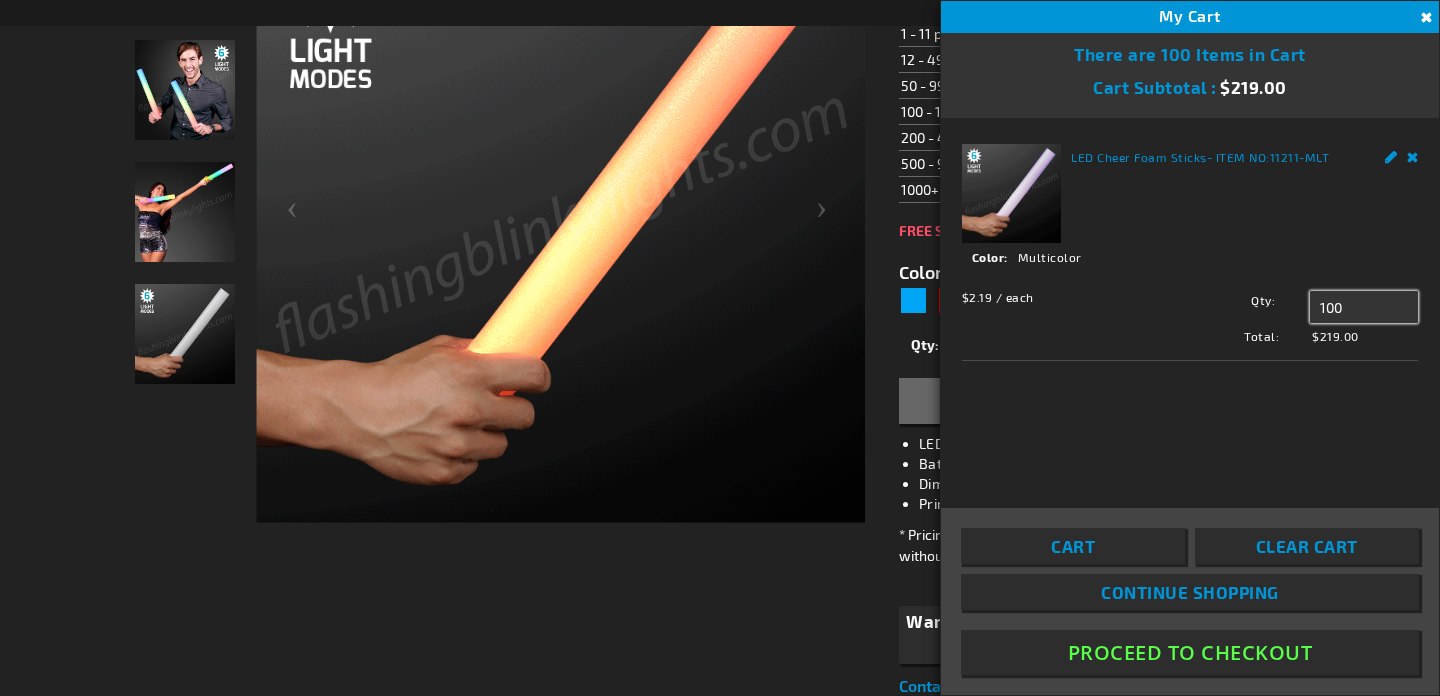 click on "100" at bounding box center (1364, 307) 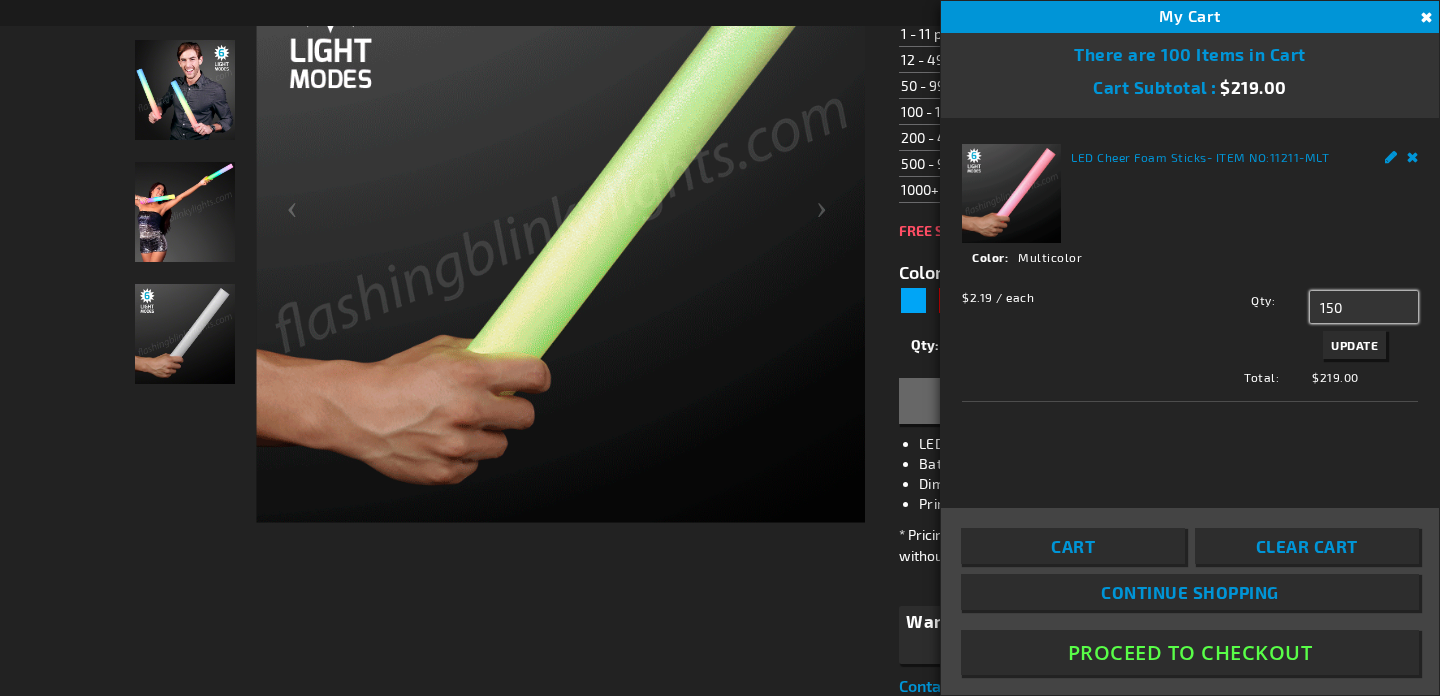 type on "150" 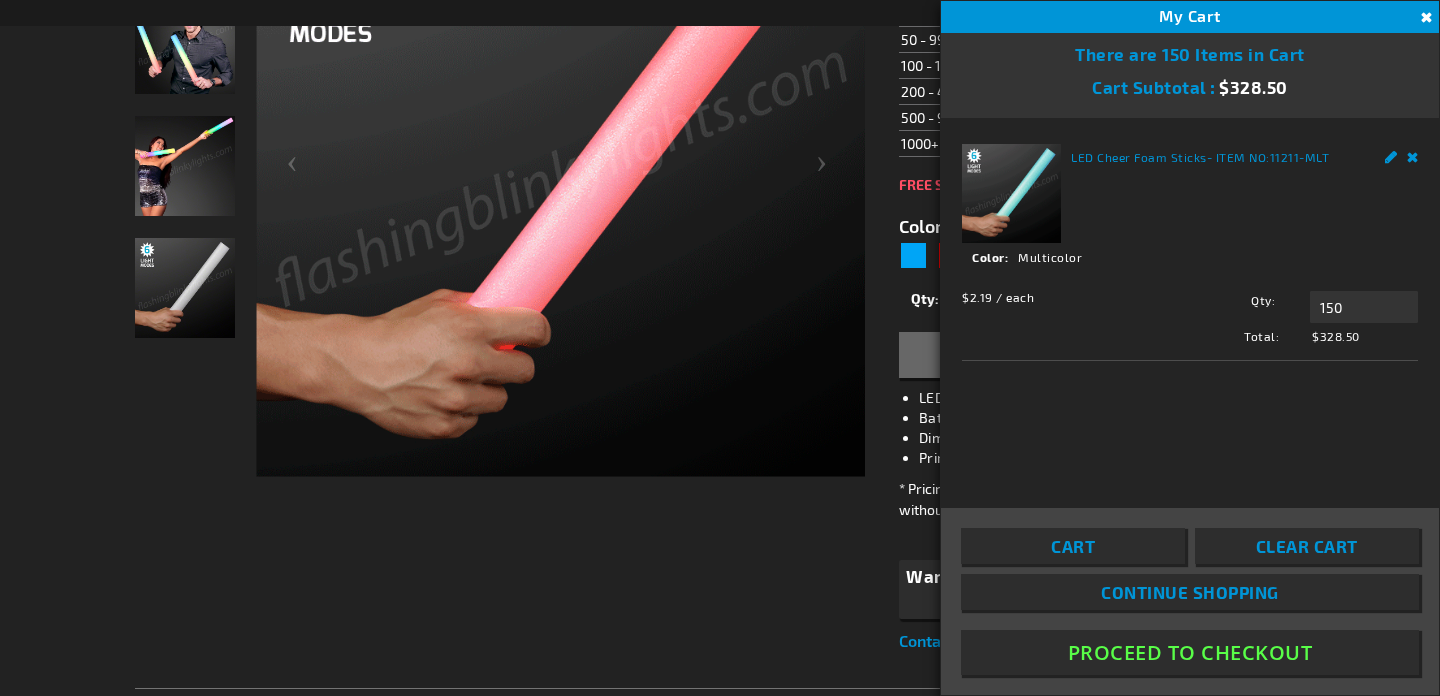 scroll, scrollTop: 403, scrollLeft: 0, axis: vertical 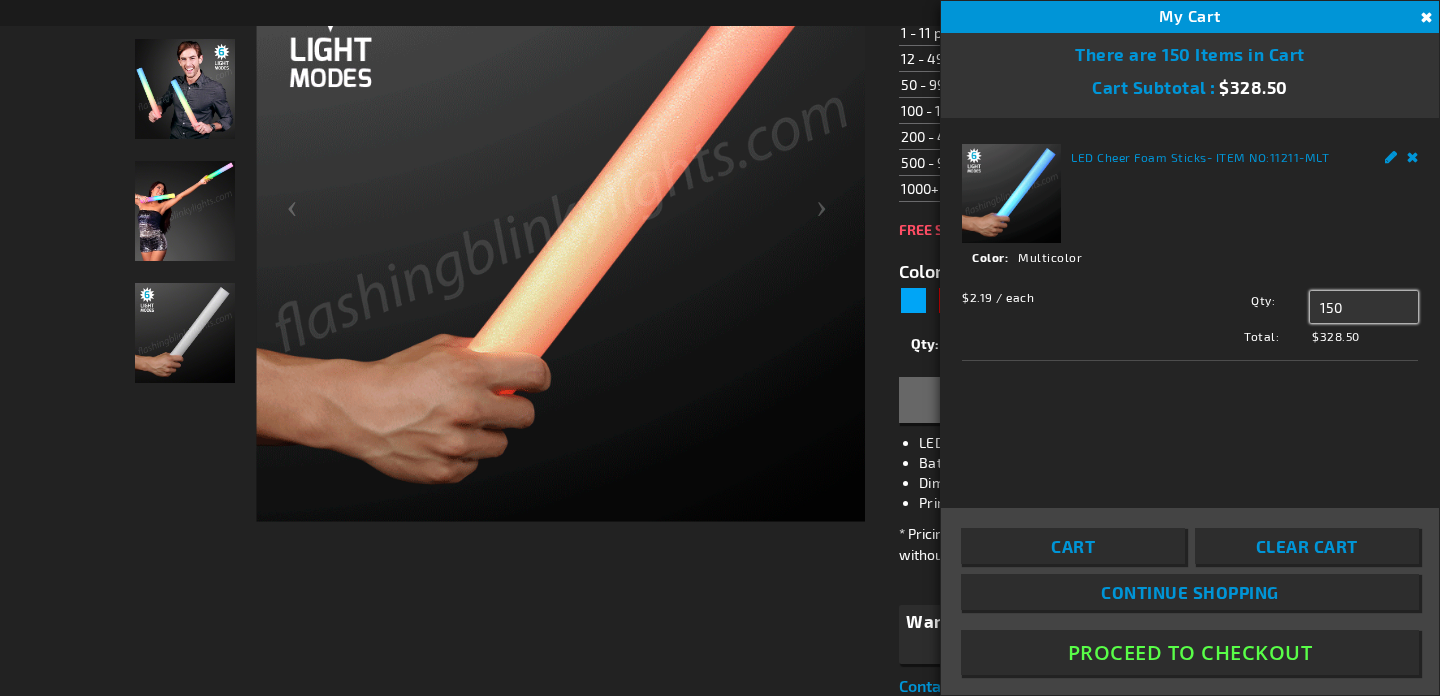 click on "150" at bounding box center (1364, 307) 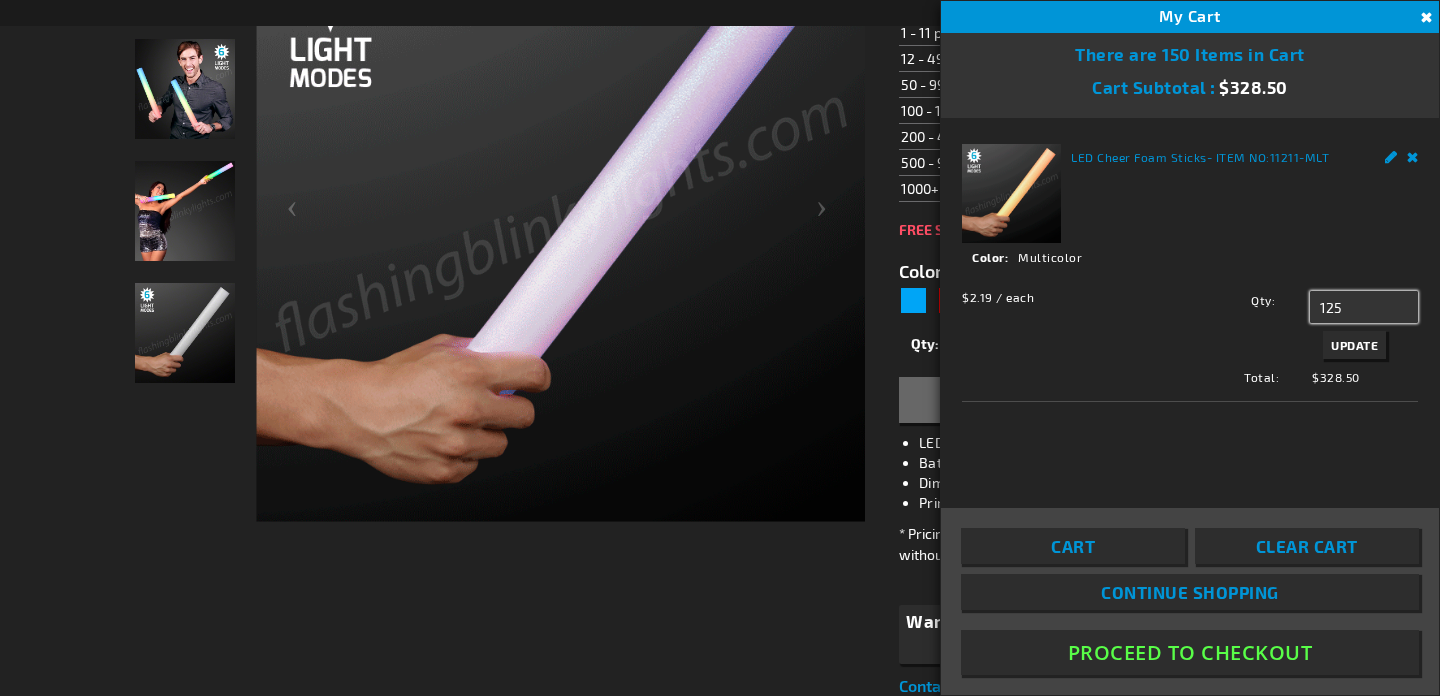 type on "125" 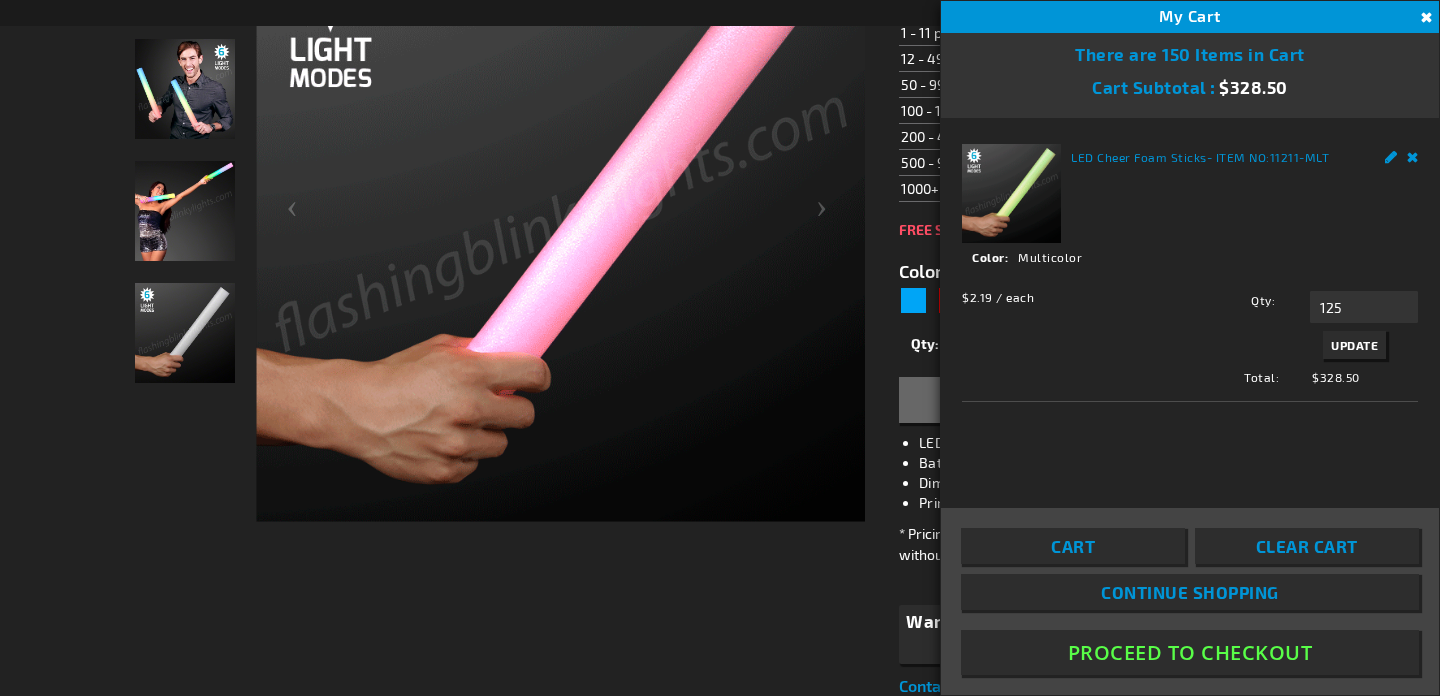 click on "Update" at bounding box center (1354, 345) 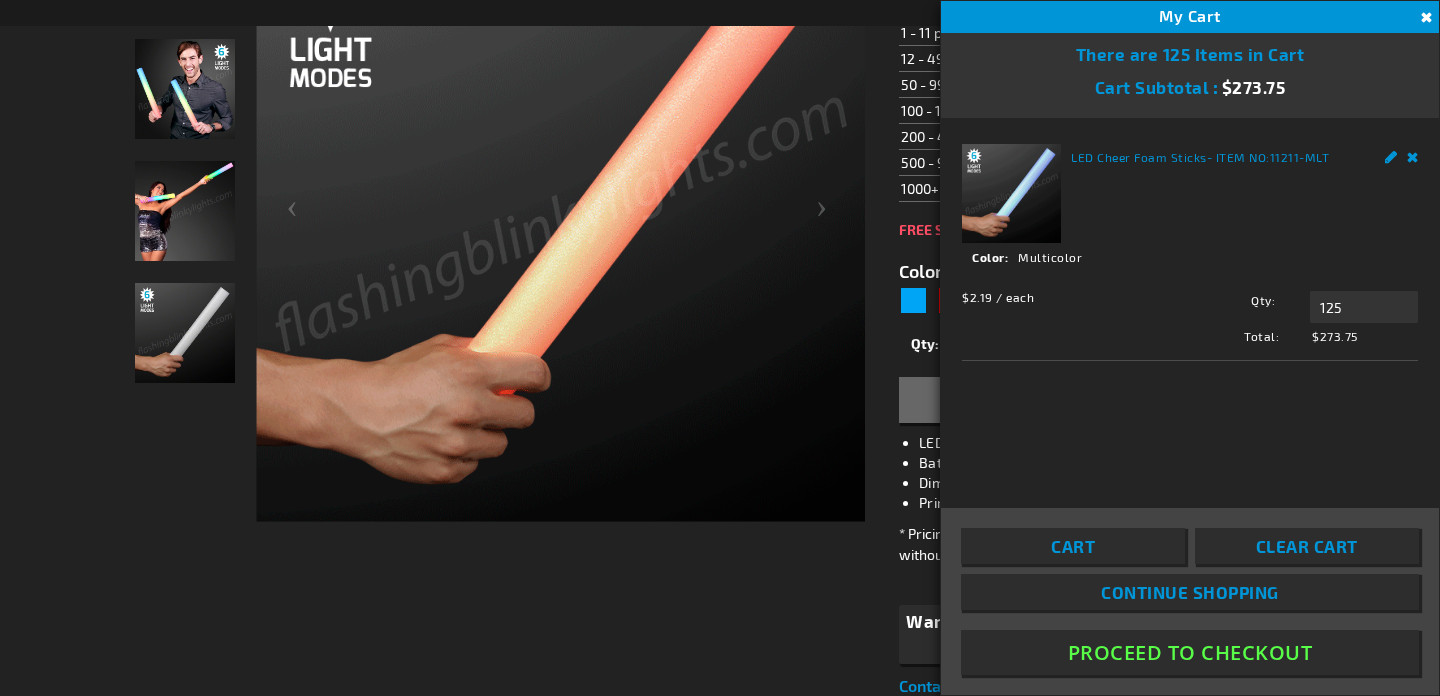 click on "Continue Shopping" at bounding box center [1190, 592] 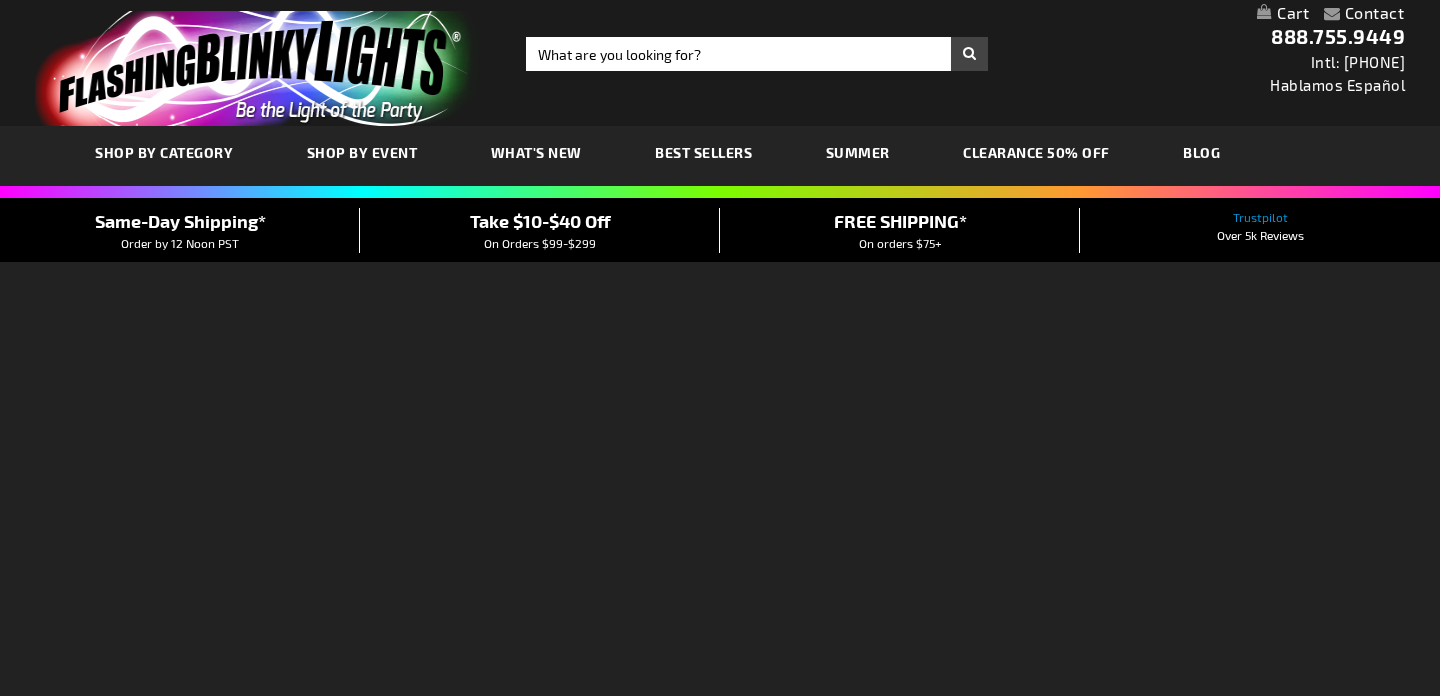 scroll, scrollTop: 0, scrollLeft: 0, axis: both 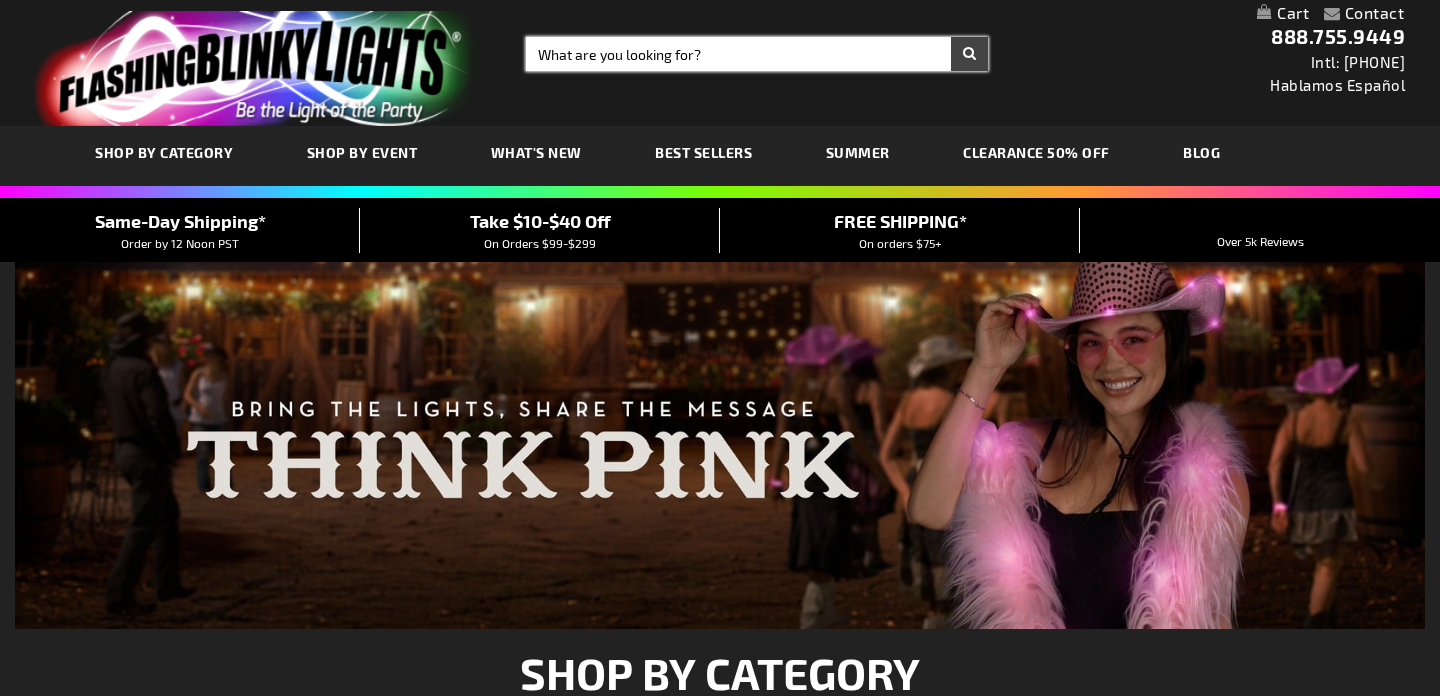 click on "Search" at bounding box center (757, 54) 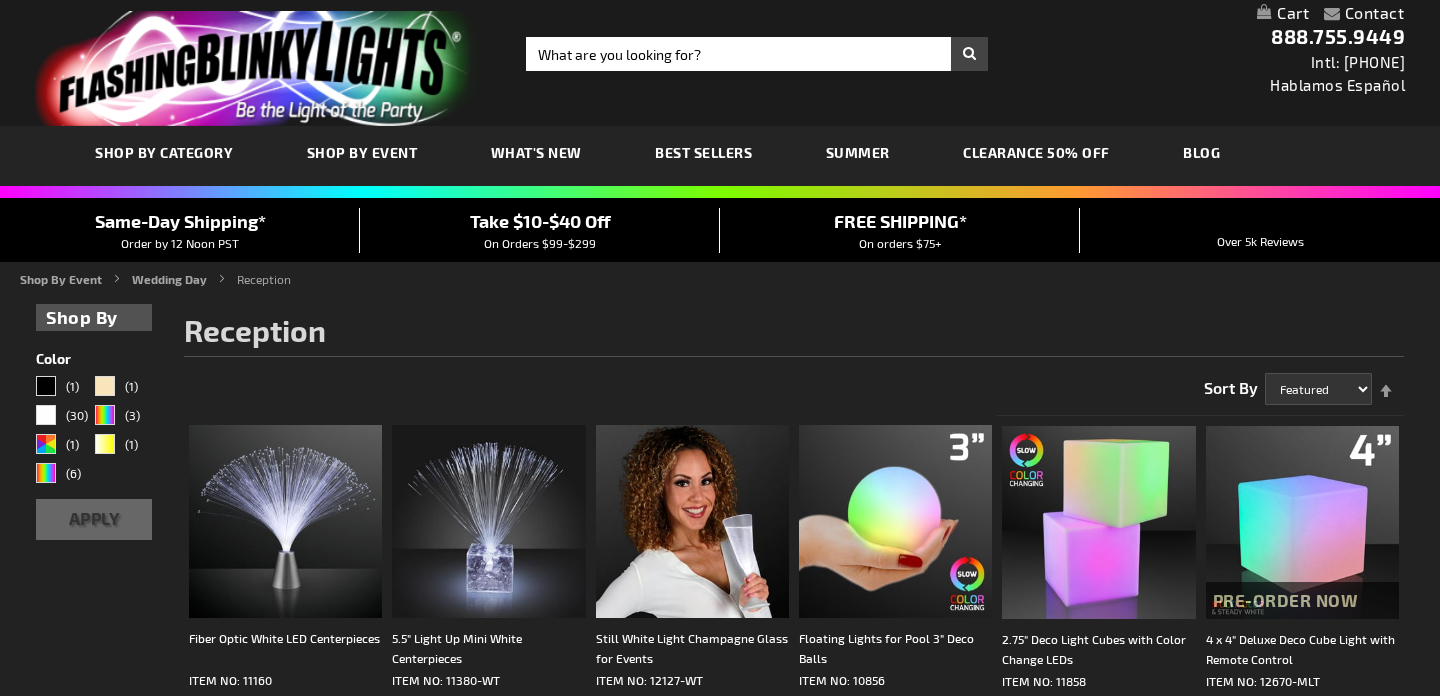 scroll, scrollTop: 143, scrollLeft: 0, axis: vertical 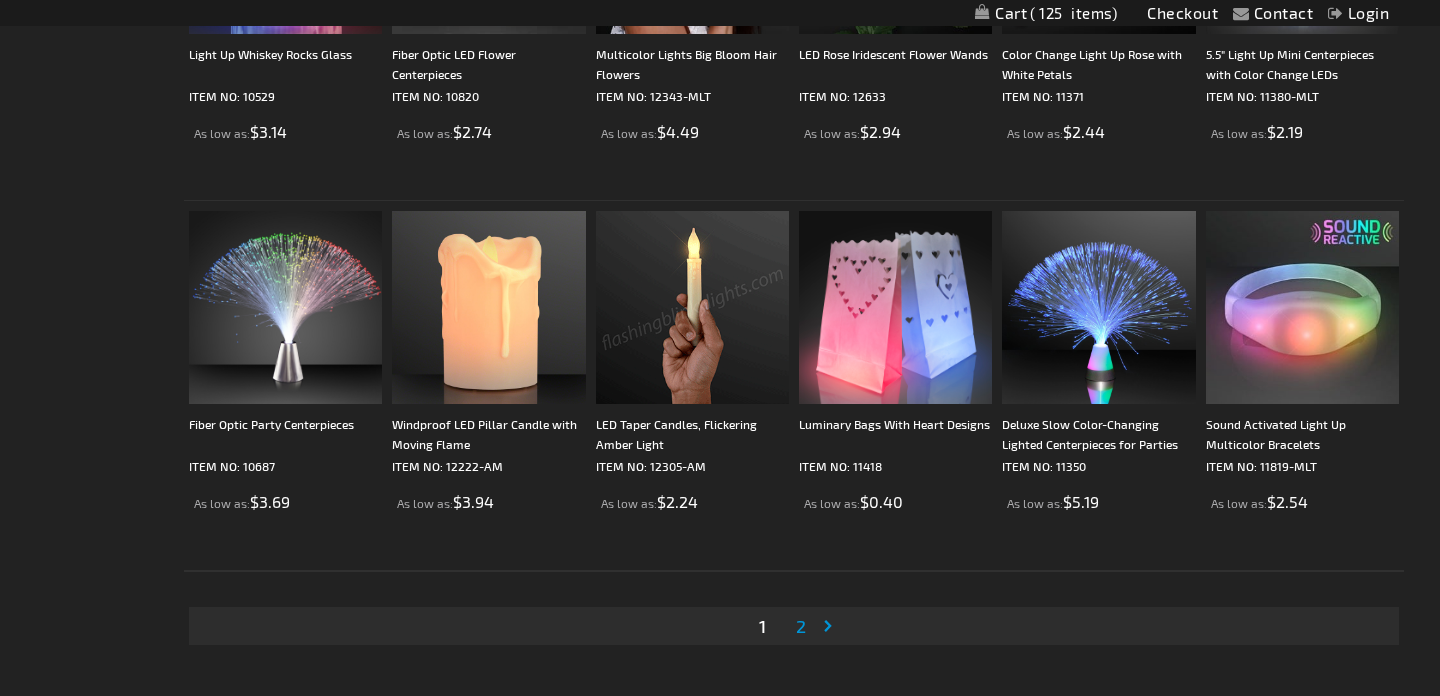 click on "Page
2" at bounding box center [801, 626] 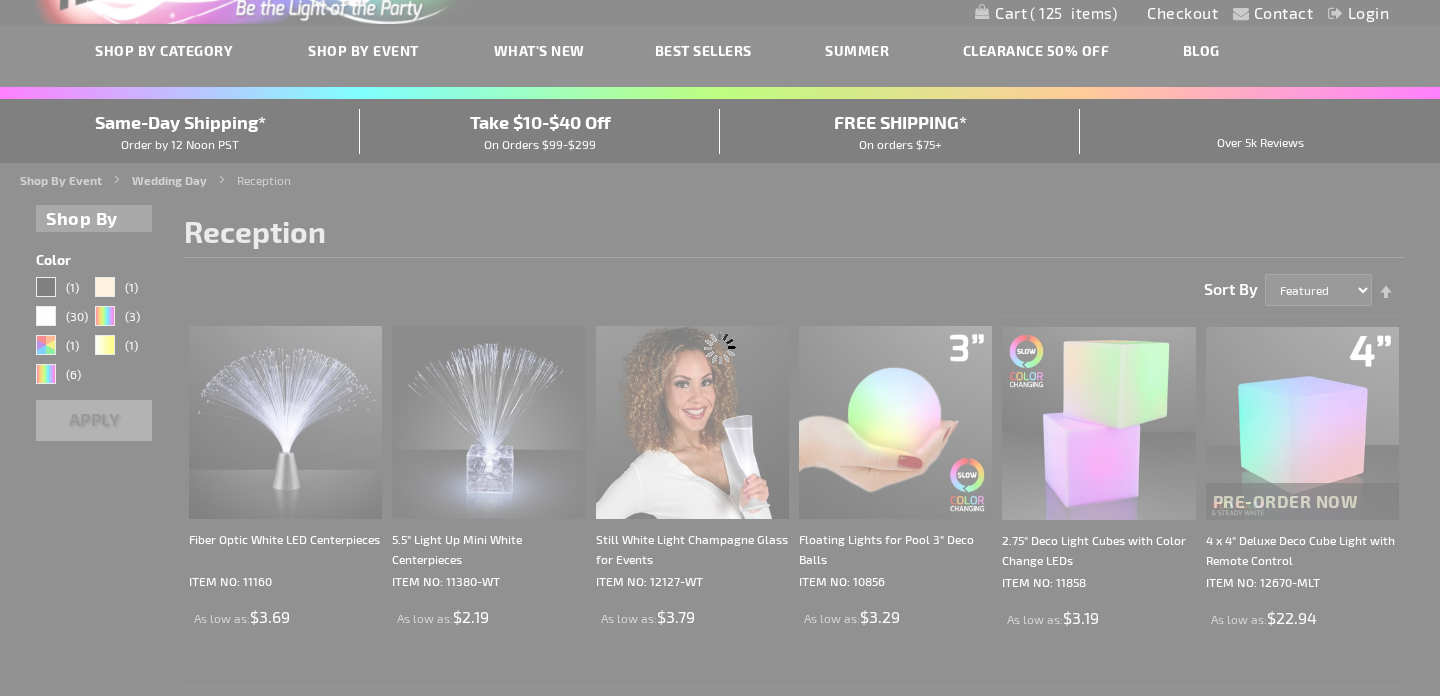 scroll, scrollTop: 0, scrollLeft: 0, axis: both 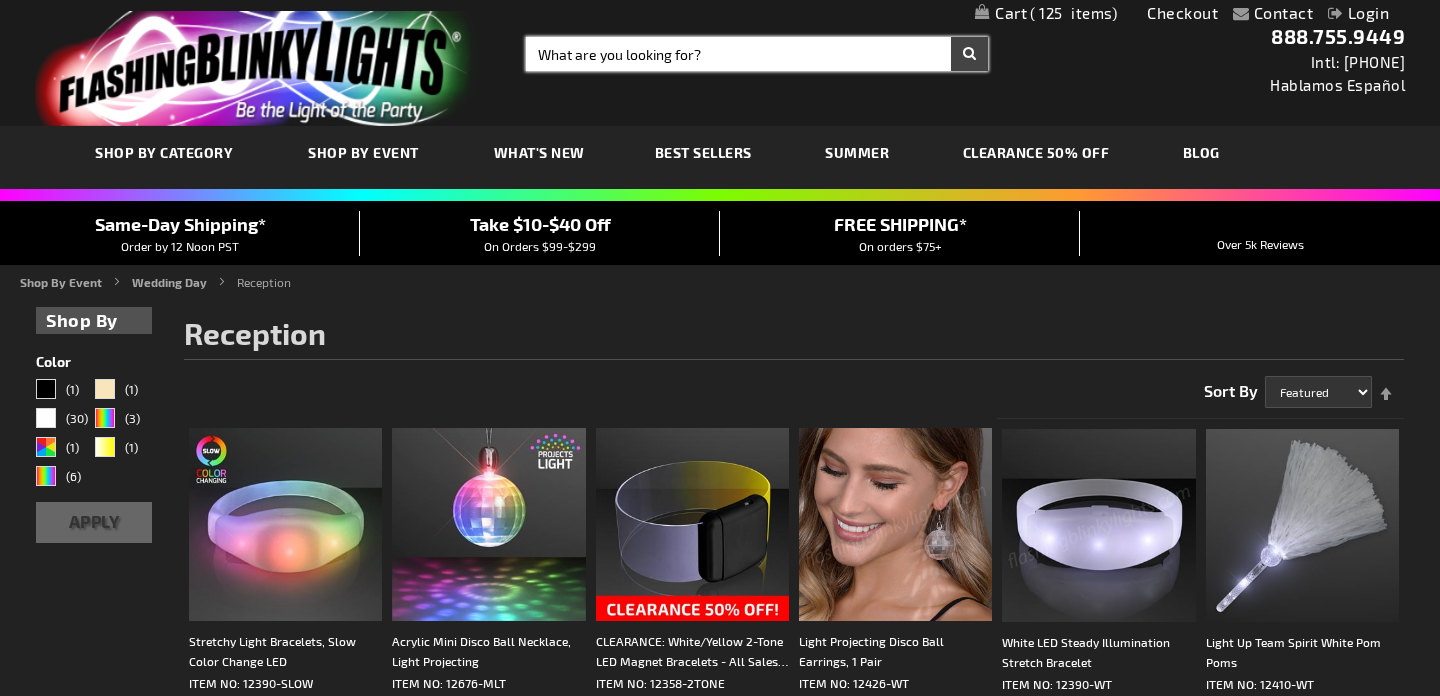 click on "Search" at bounding box center [757, 54] 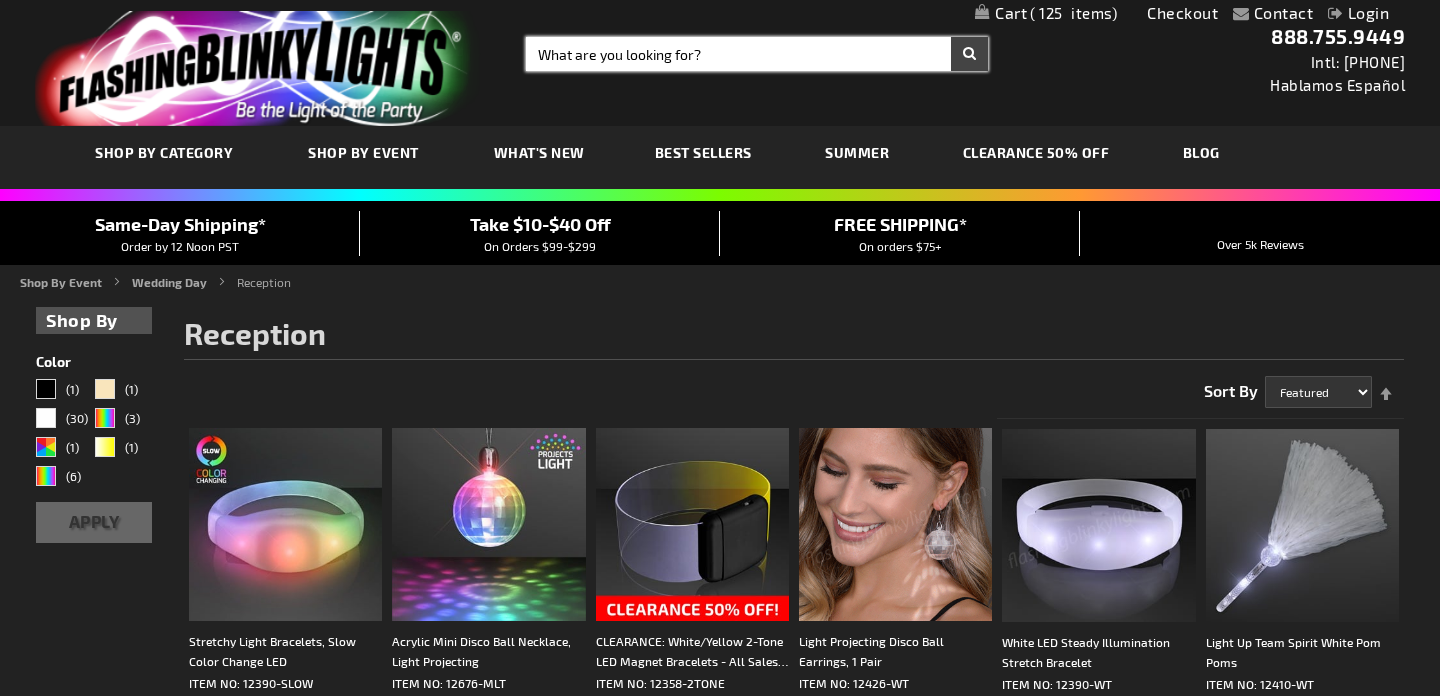 click on "Best Sellers" at bounding box center (703, 152) 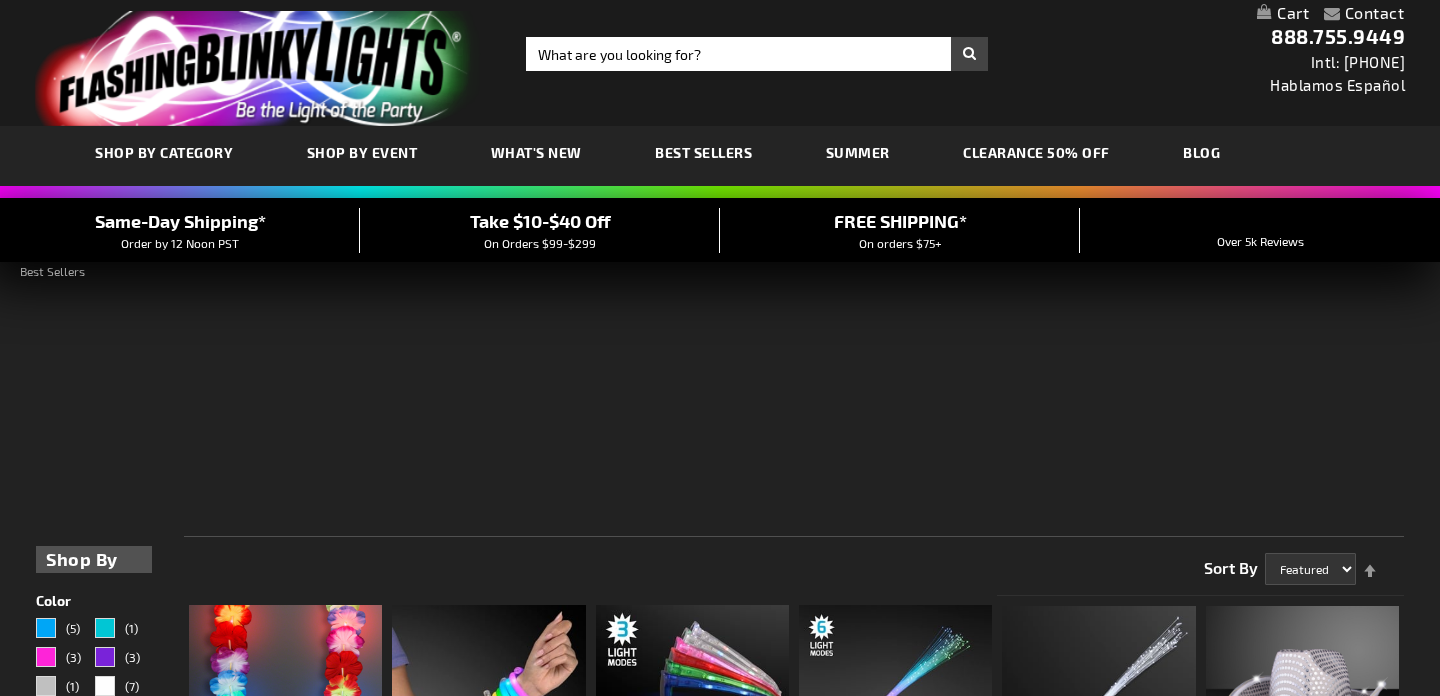 scroll, scrollTop: 29, scrollLeft: 0, axis: vertical 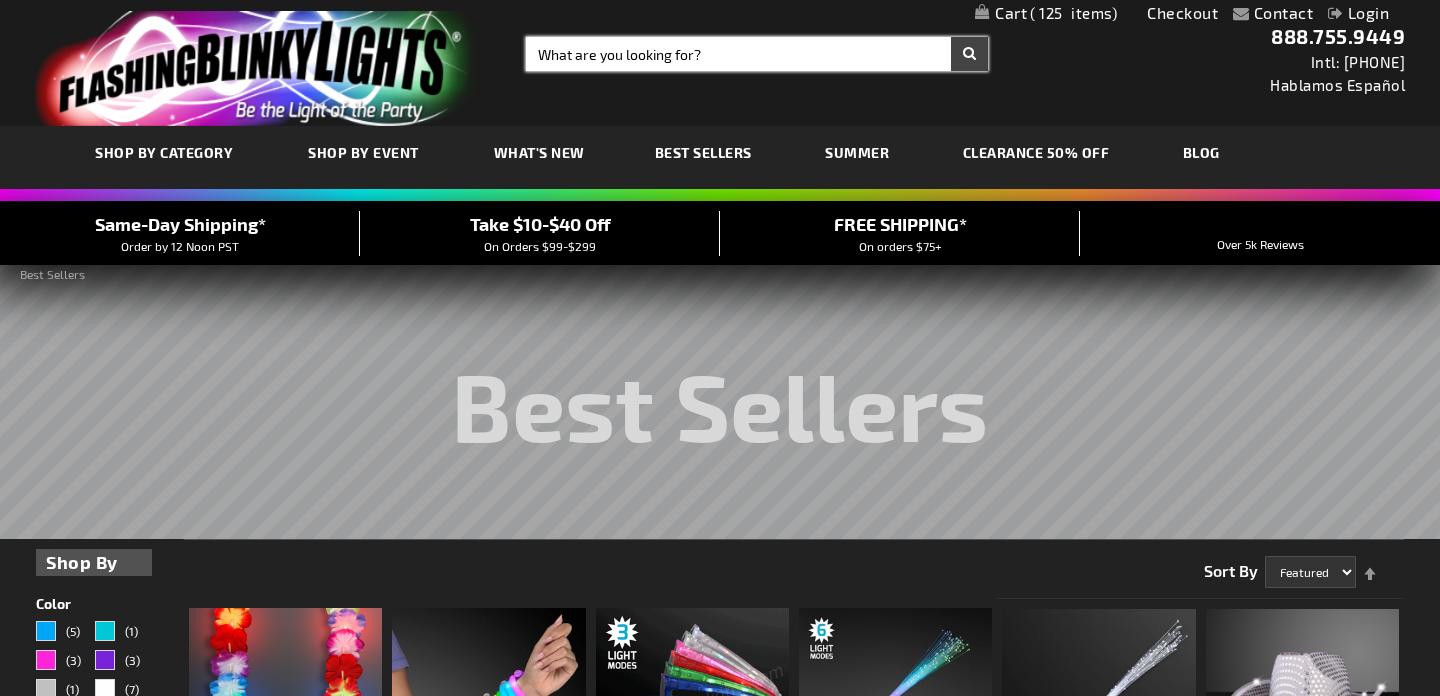 click on "Search" at bounding box center (757, 54) 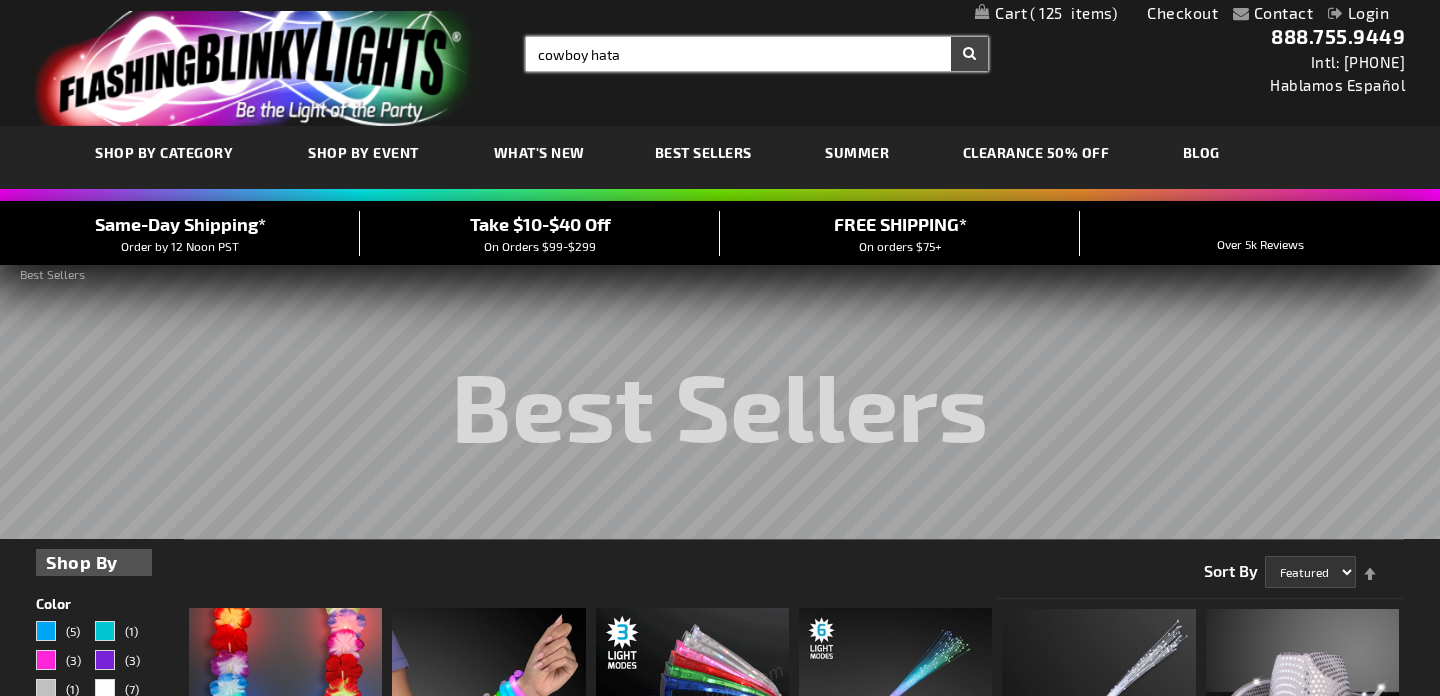 type on "cowboy hata" 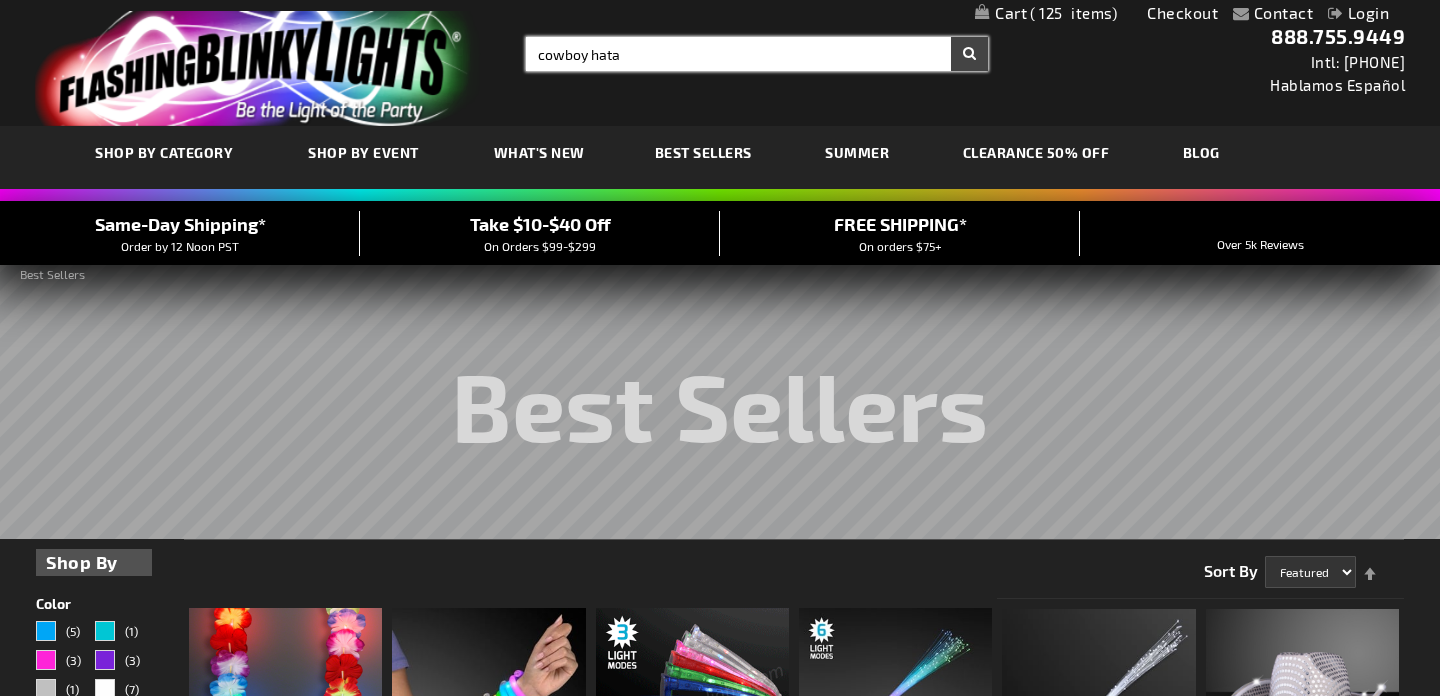 click on "Search" at bounding box center (969, 54) 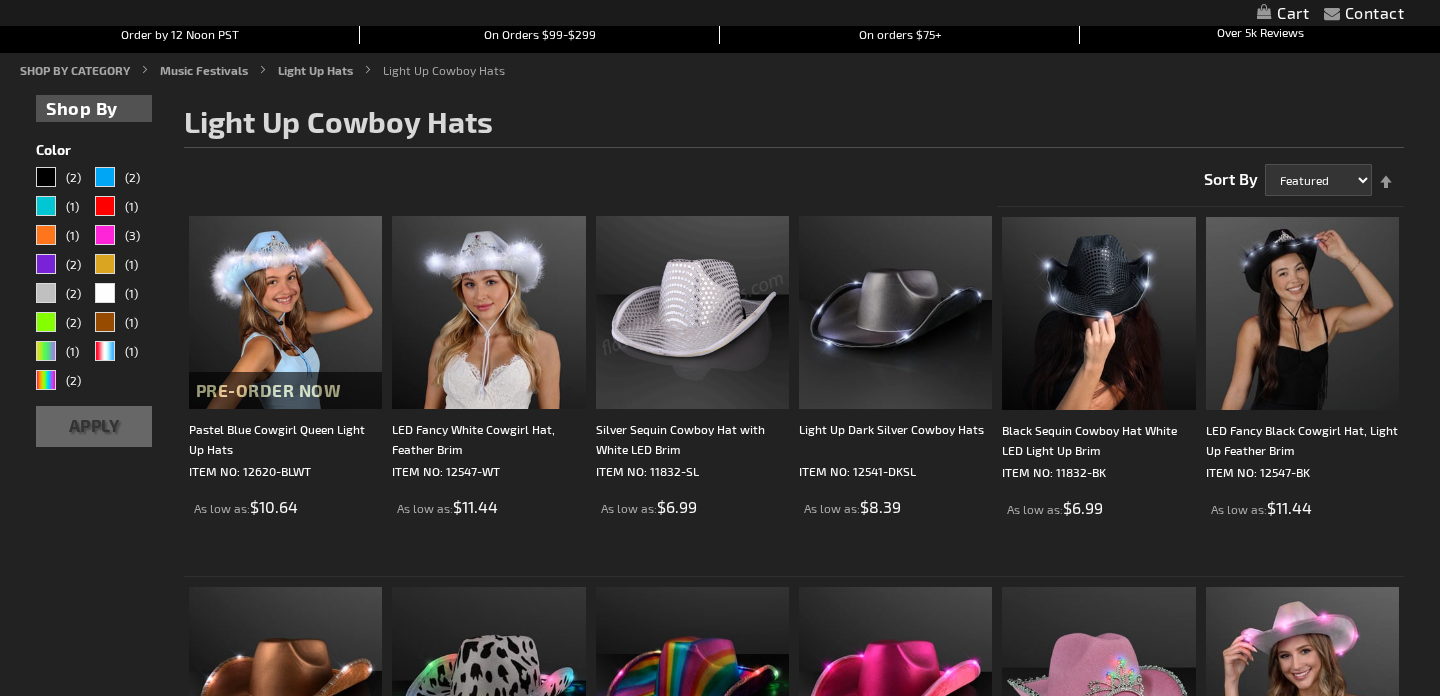 scroll, scrollTop: 212, scrollLeft: 0, axis: vertical 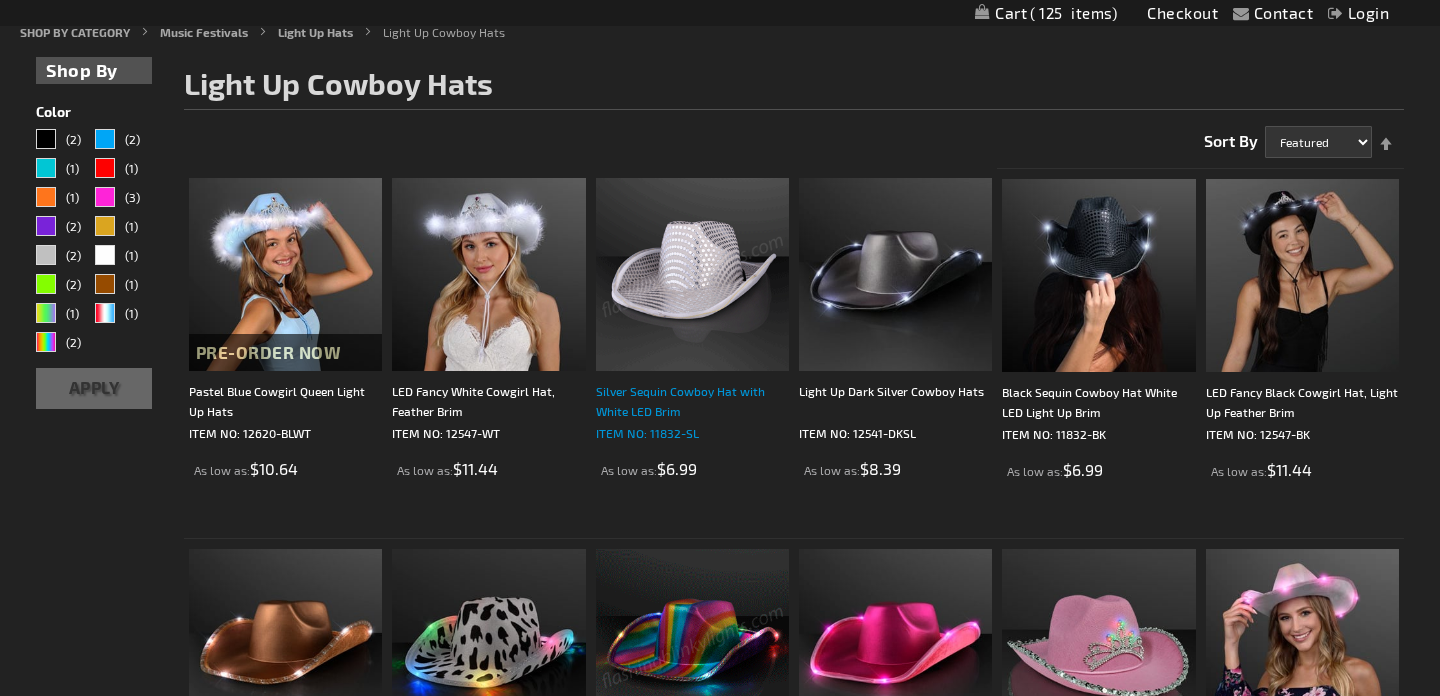 click on "Silver Sequin Cowboy Hat with White LED Brim" at bounding box center [692, 401] 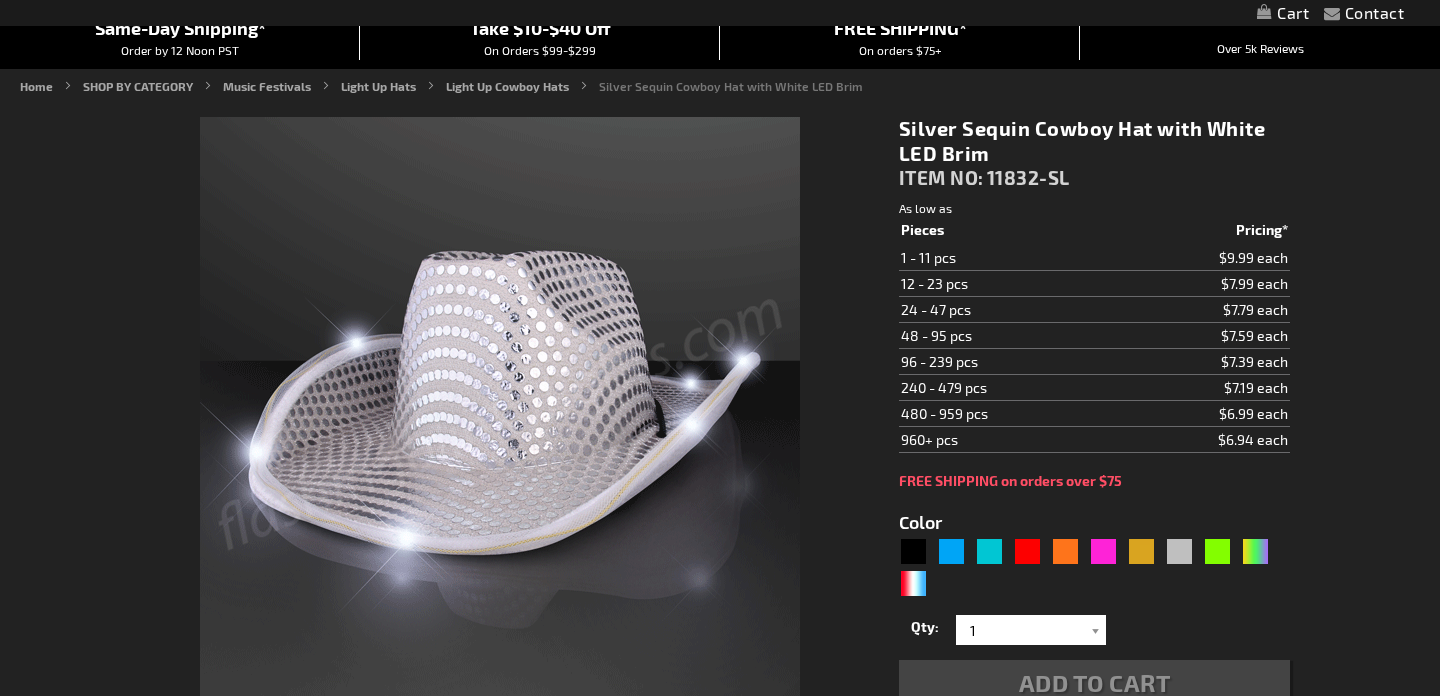 scroll, scrollTop: 327, scrollLeft: 0, axis: vertical 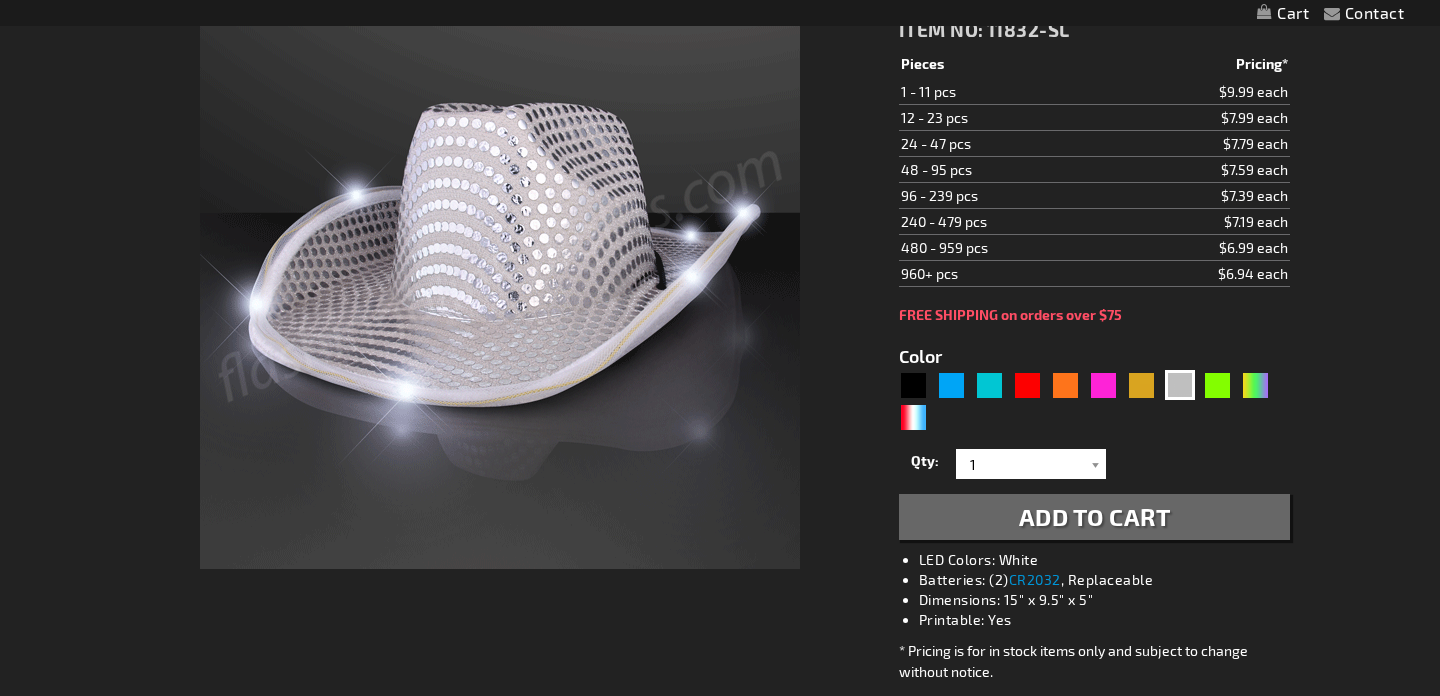 type on "5644" 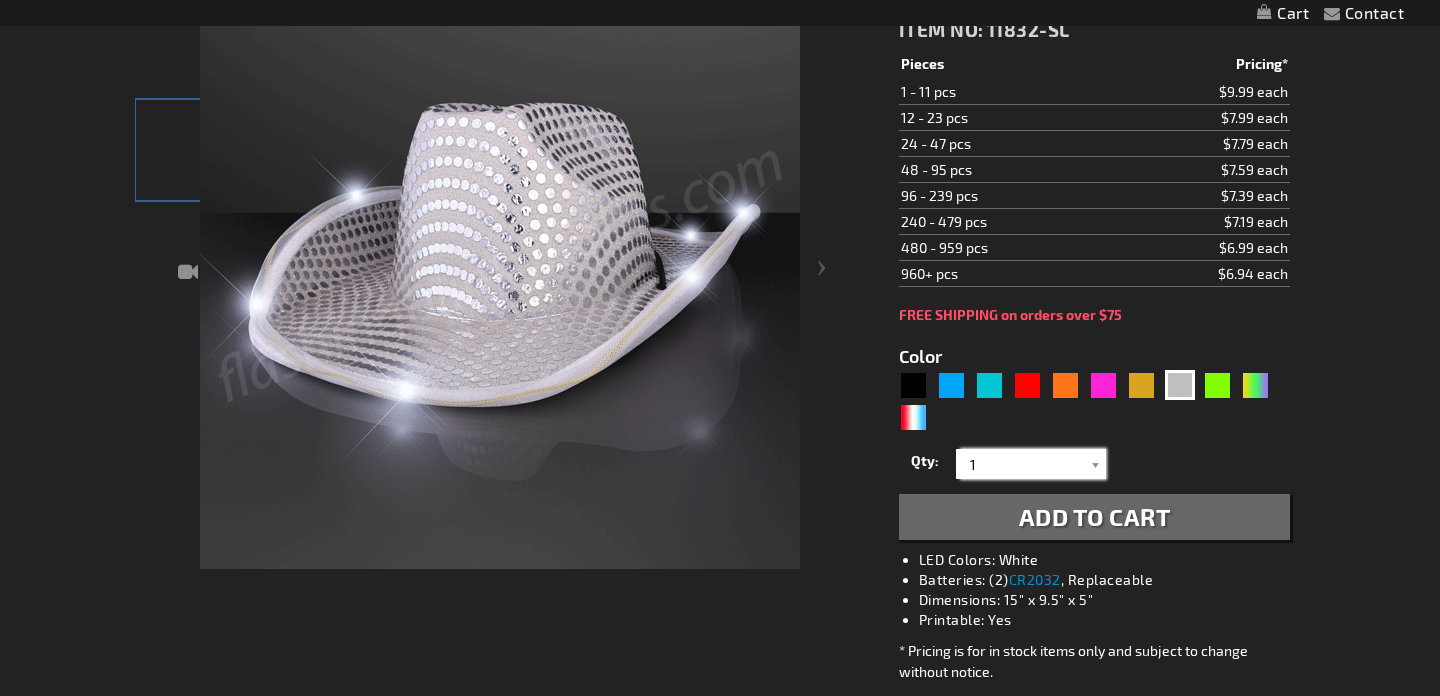 click on "1" at bounding box center [1033, 464] 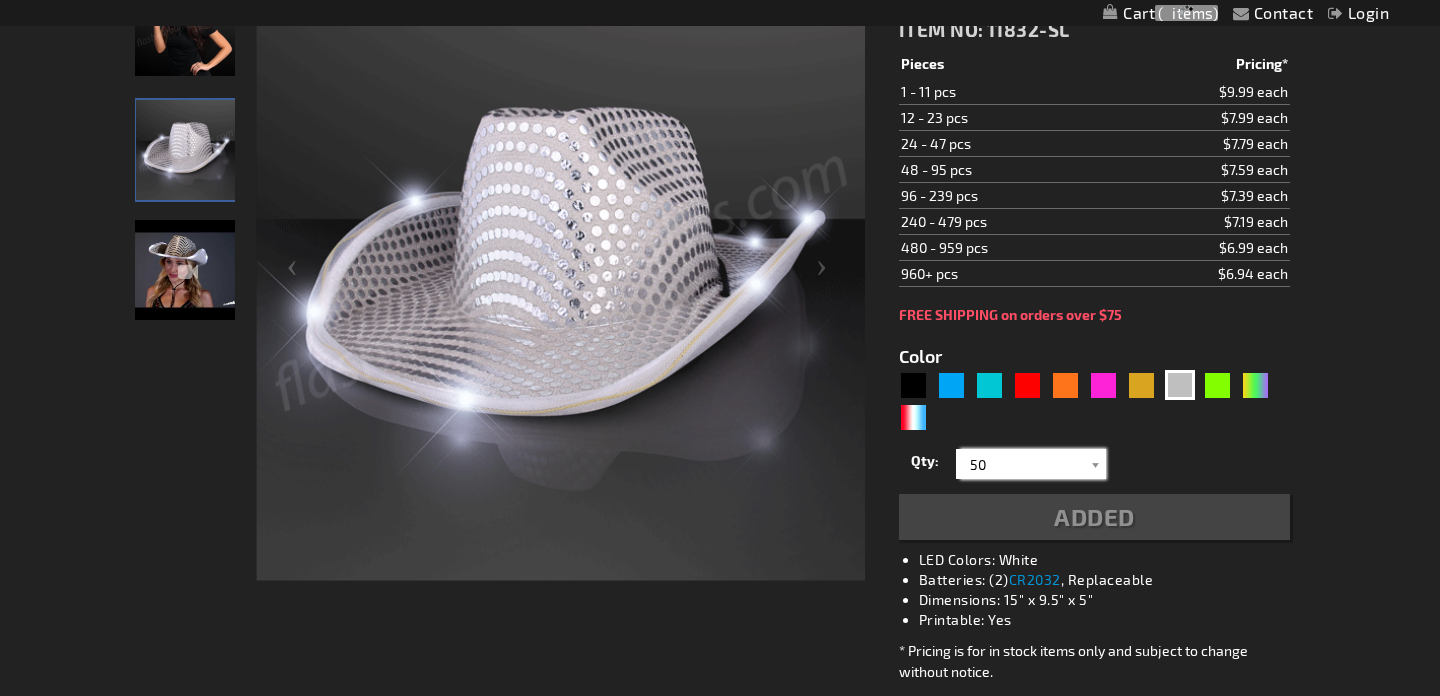 scroll, scrollTop: 389, scrollLeft: 0, axis: vertical 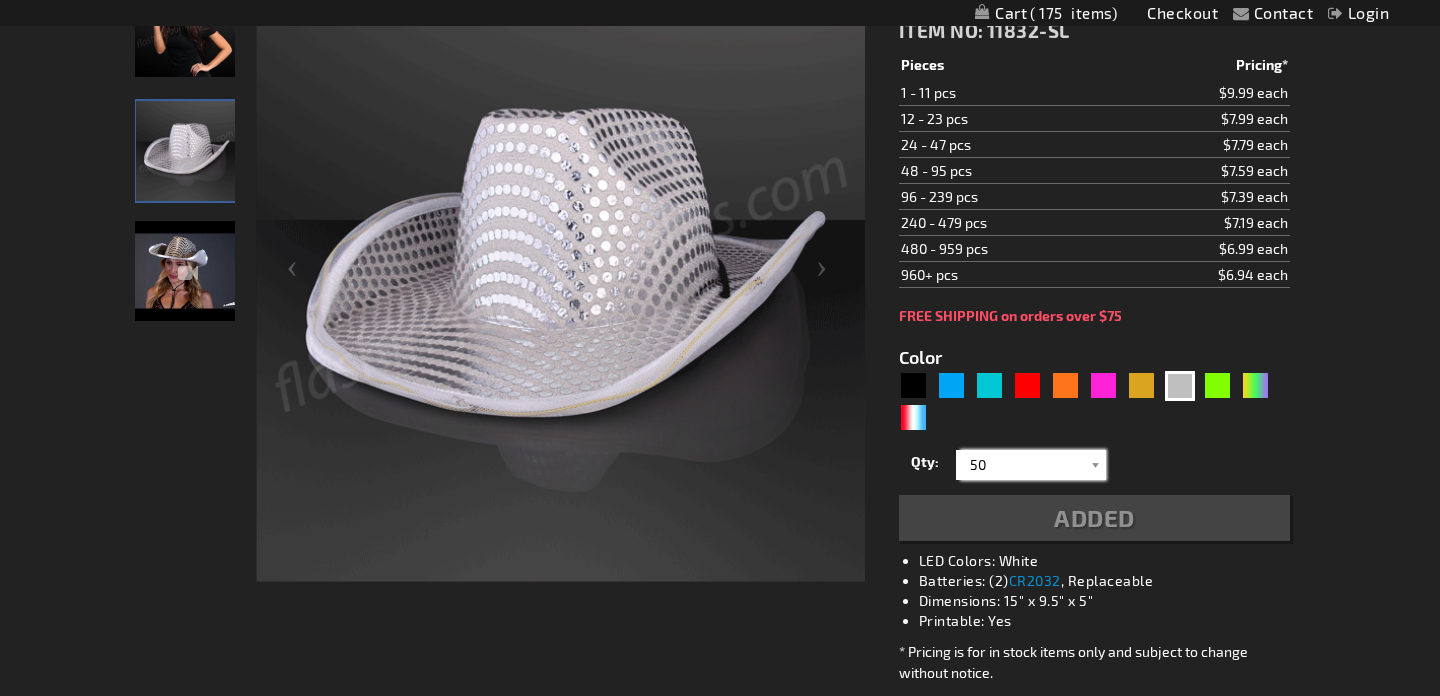type on "50" 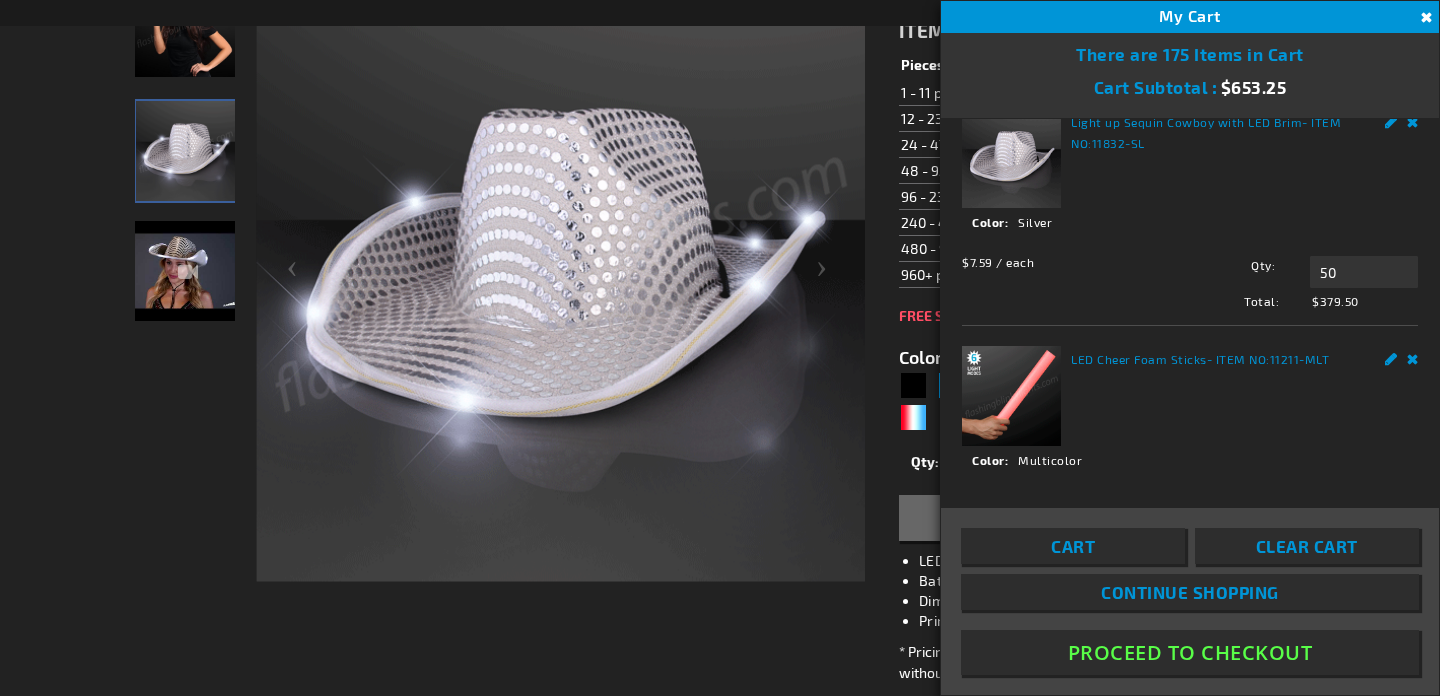 scroll, scrollTop: 0, scrollLeft: 0, axis: both 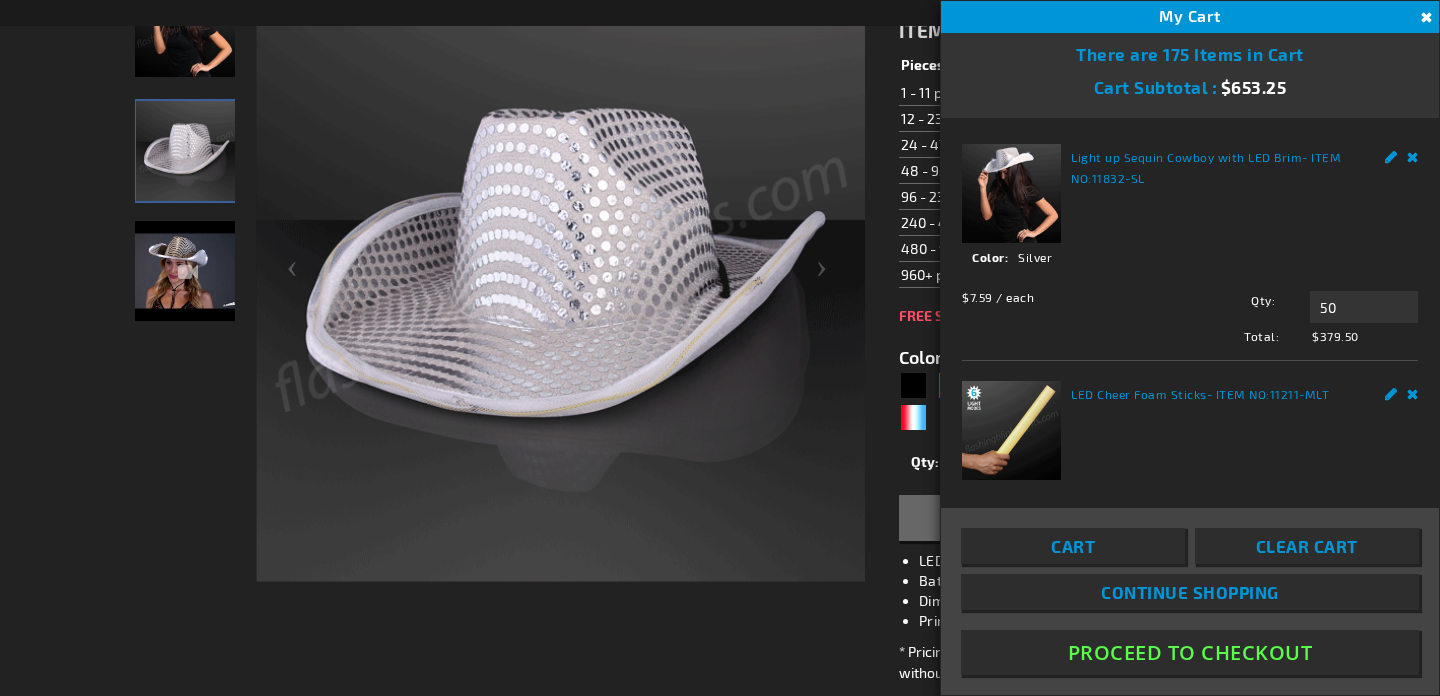 click on "Remove" at bounding box center (1413, 154) 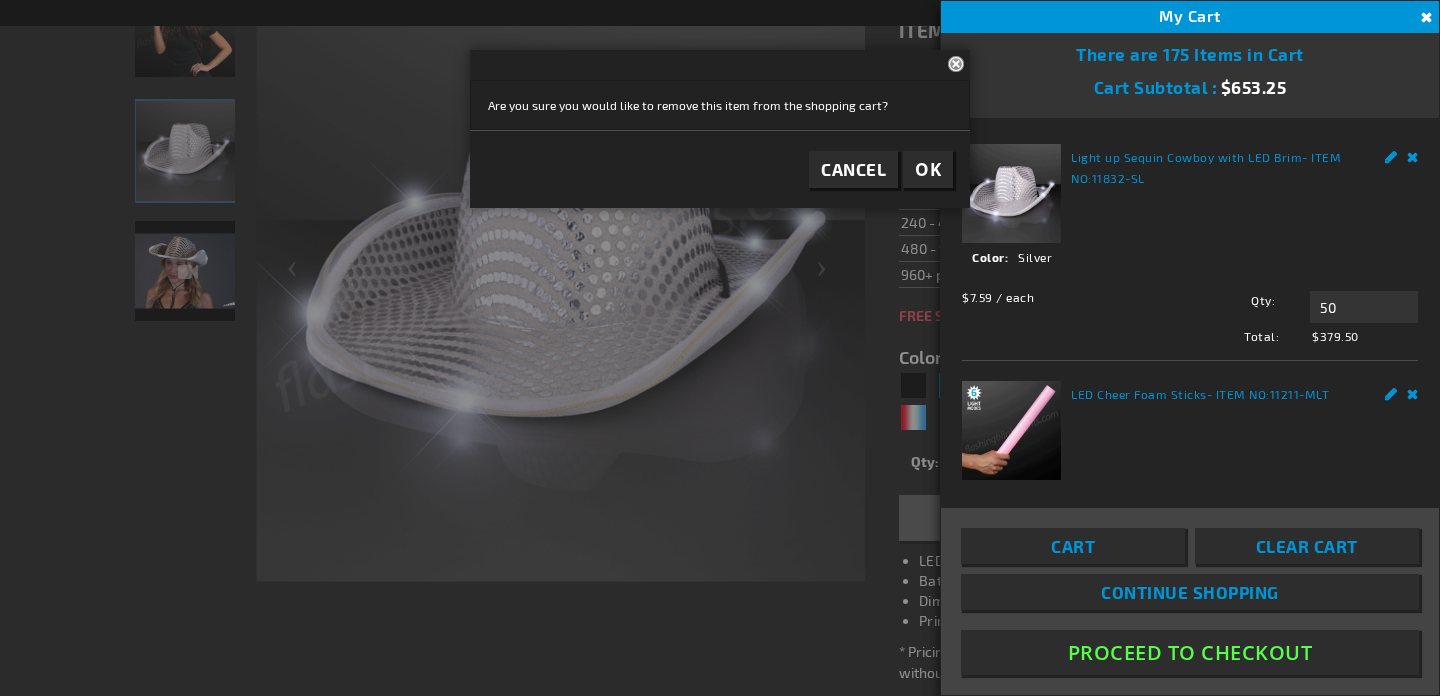 scroll, scrollTop: 102, scrollLeft: 0, axis: vertical 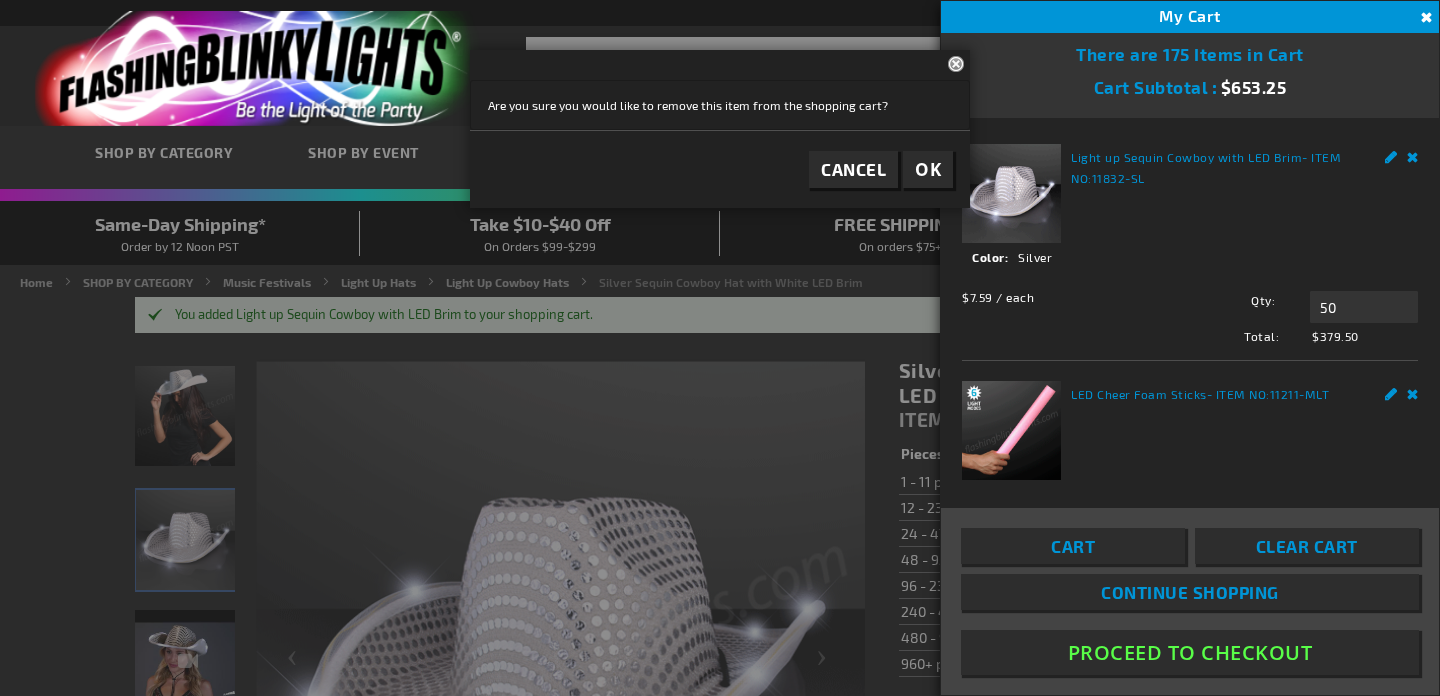 click on "OK" at bounding box center [928, 169] 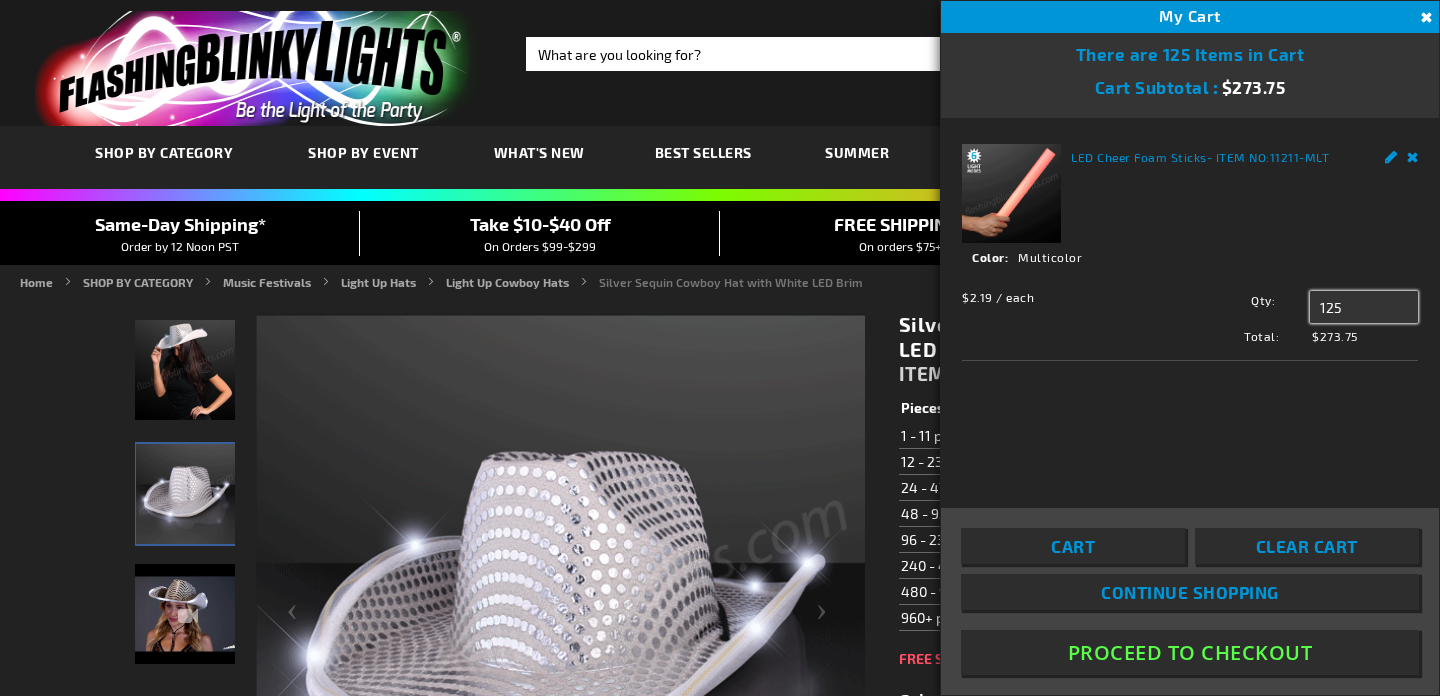 click on "125" at bounding box center [1364, 307] 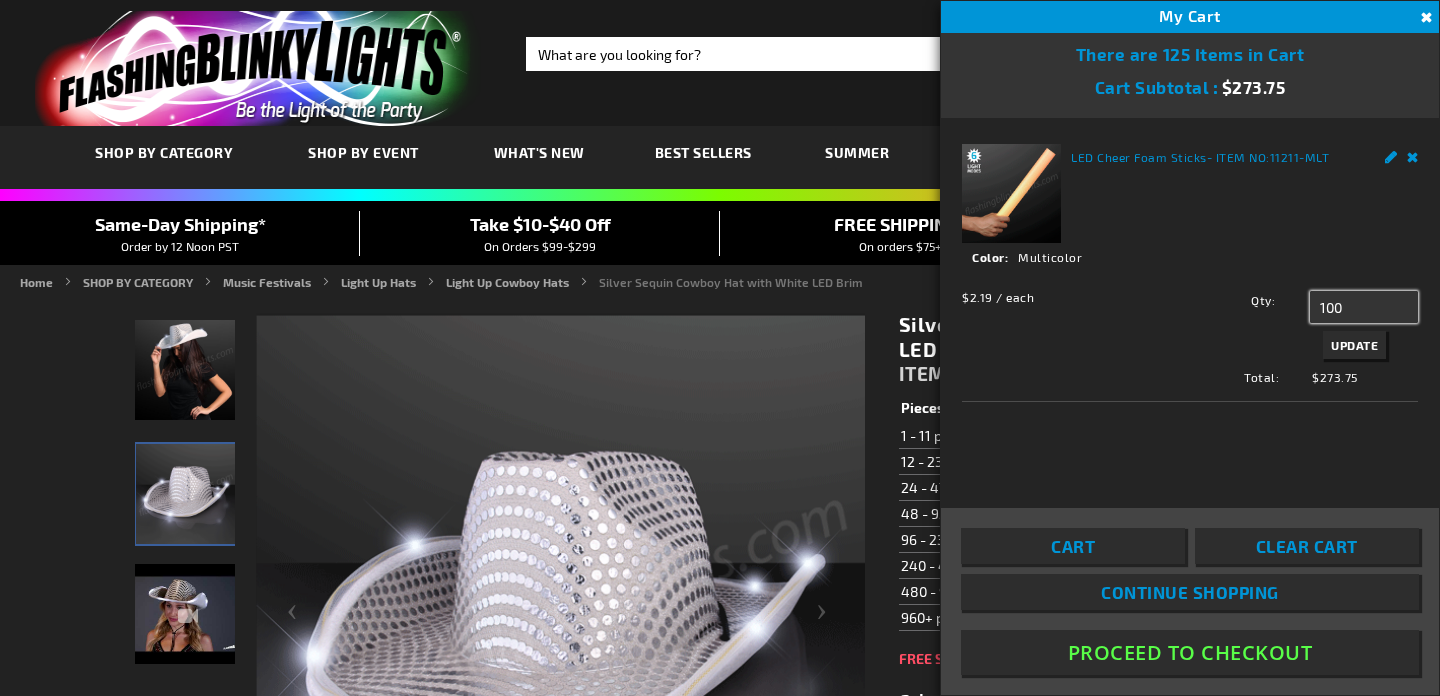 type on "100" 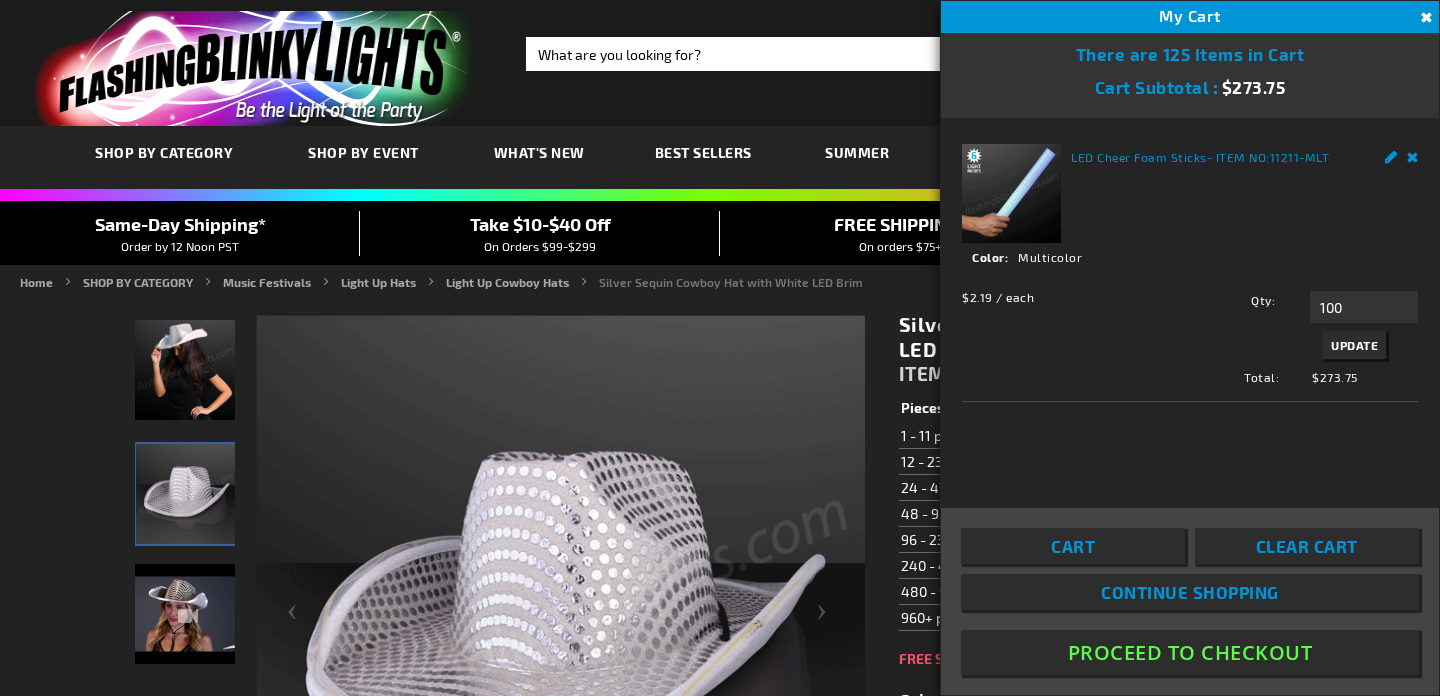 click on "Update" at bounding box center [1354, 345] 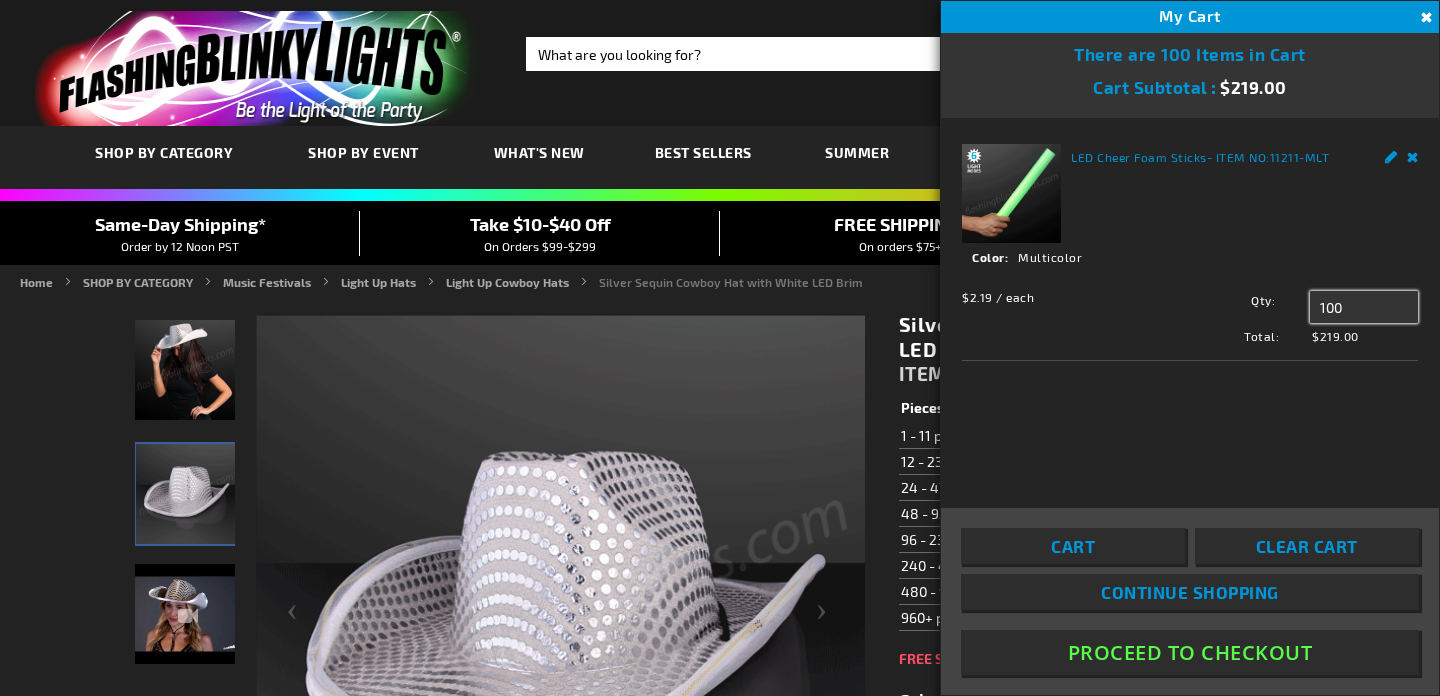 click on "100" at bounding box center (1364, 307) 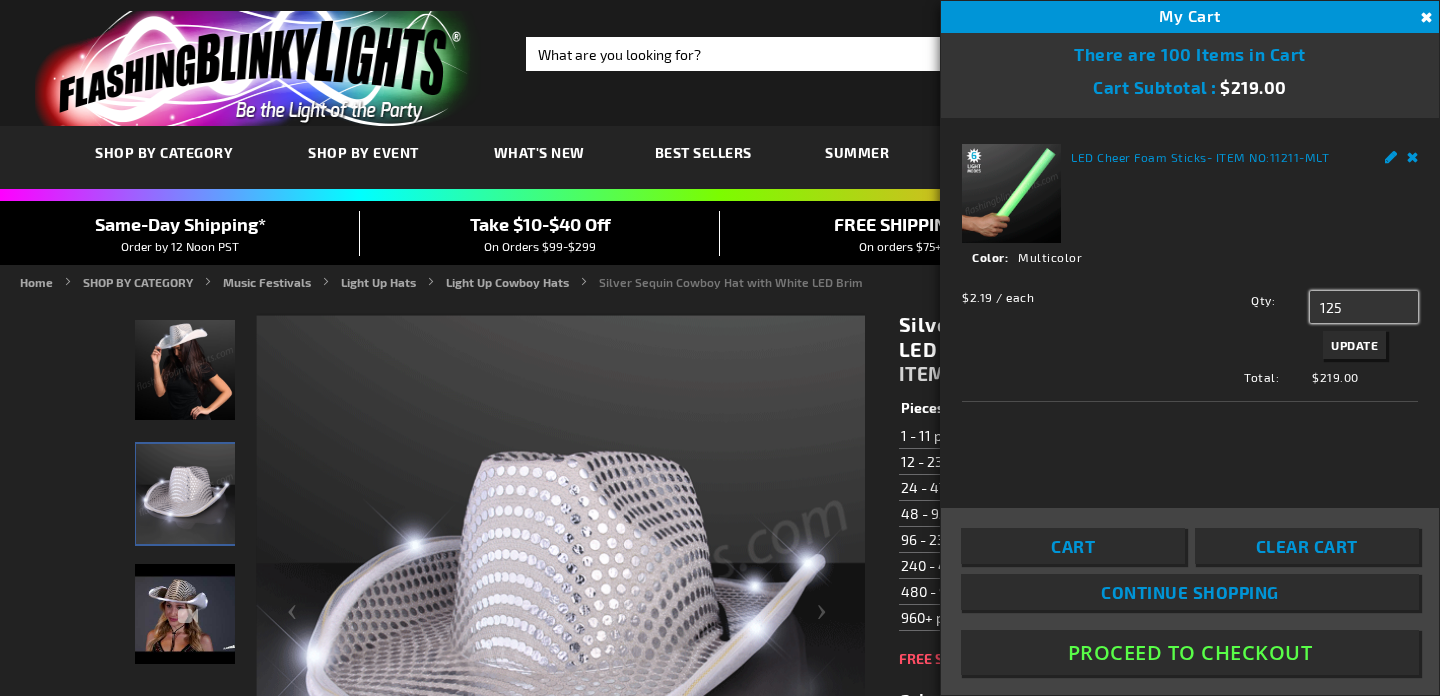 type on "125" 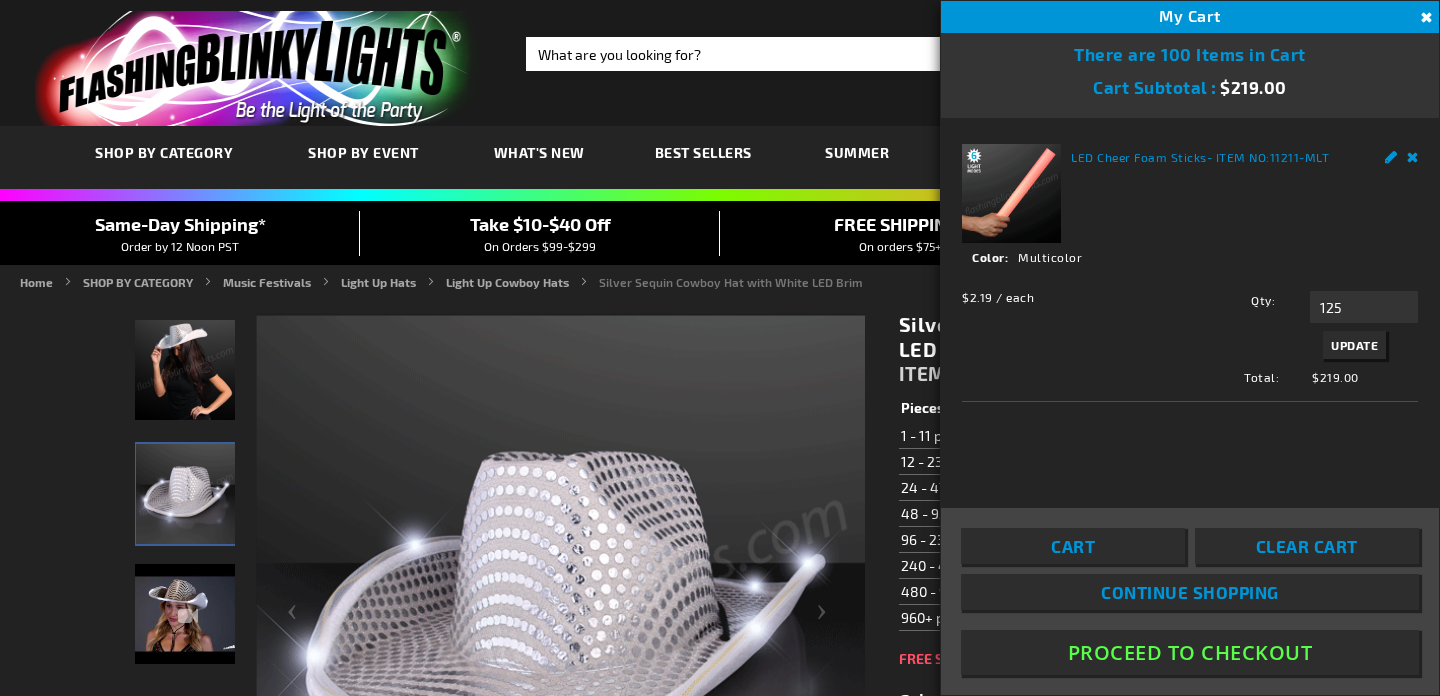 click on "Update" at bounding box center [1354, 345] 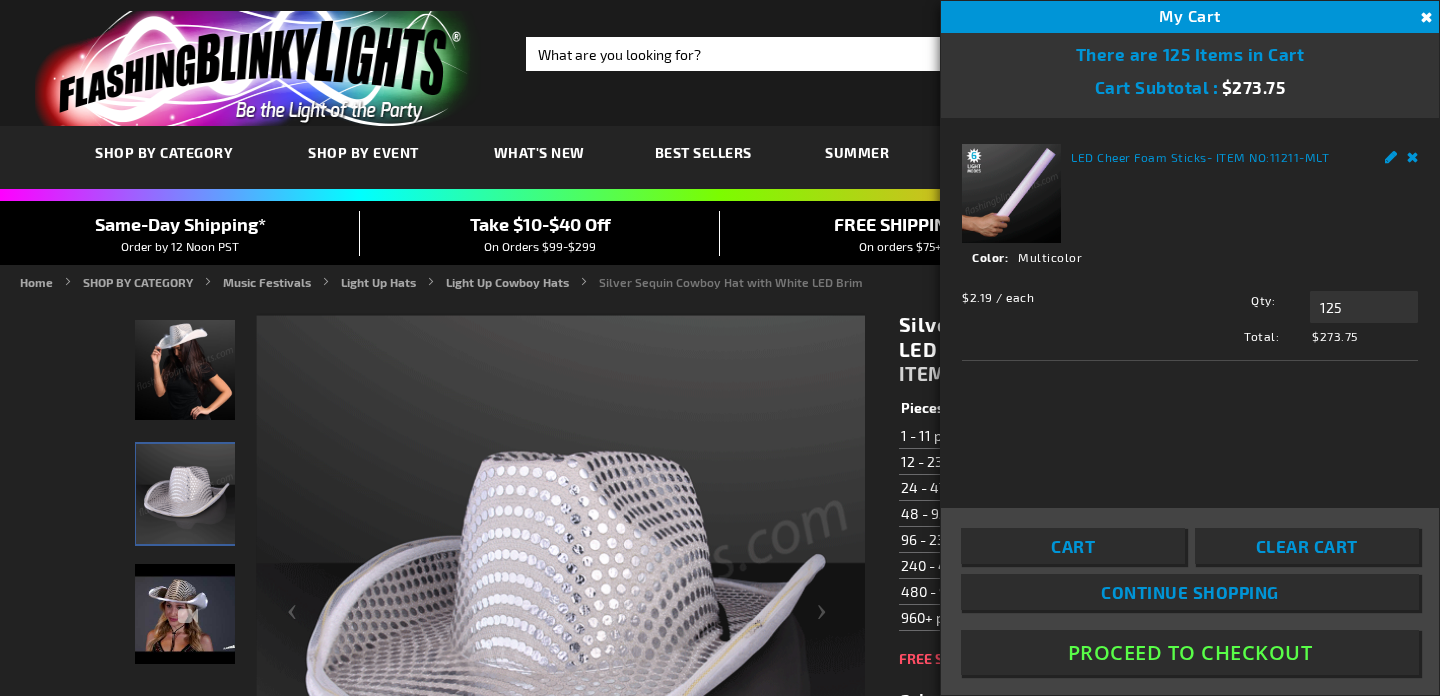 click on "Cart" at bounding box center (1073, 546) 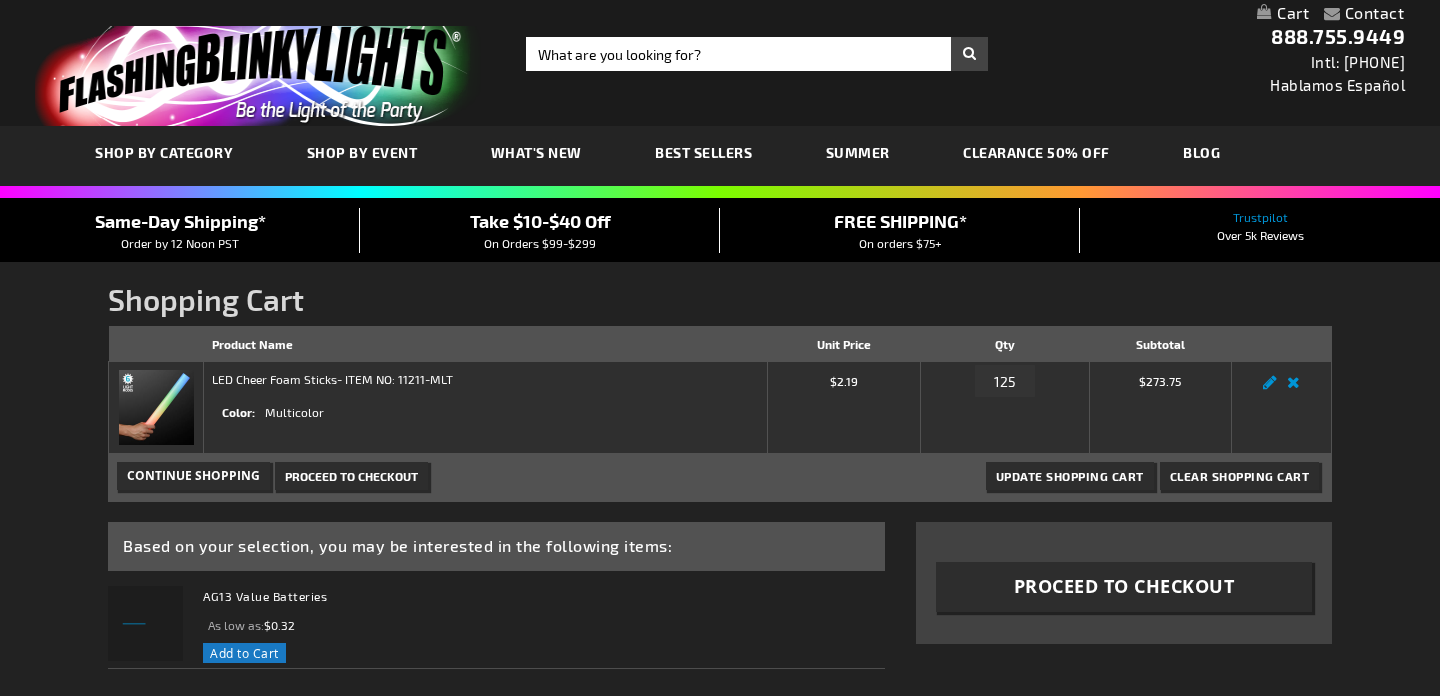 scroll, scrollTop: 0, scrollLeft: 0, axis: both 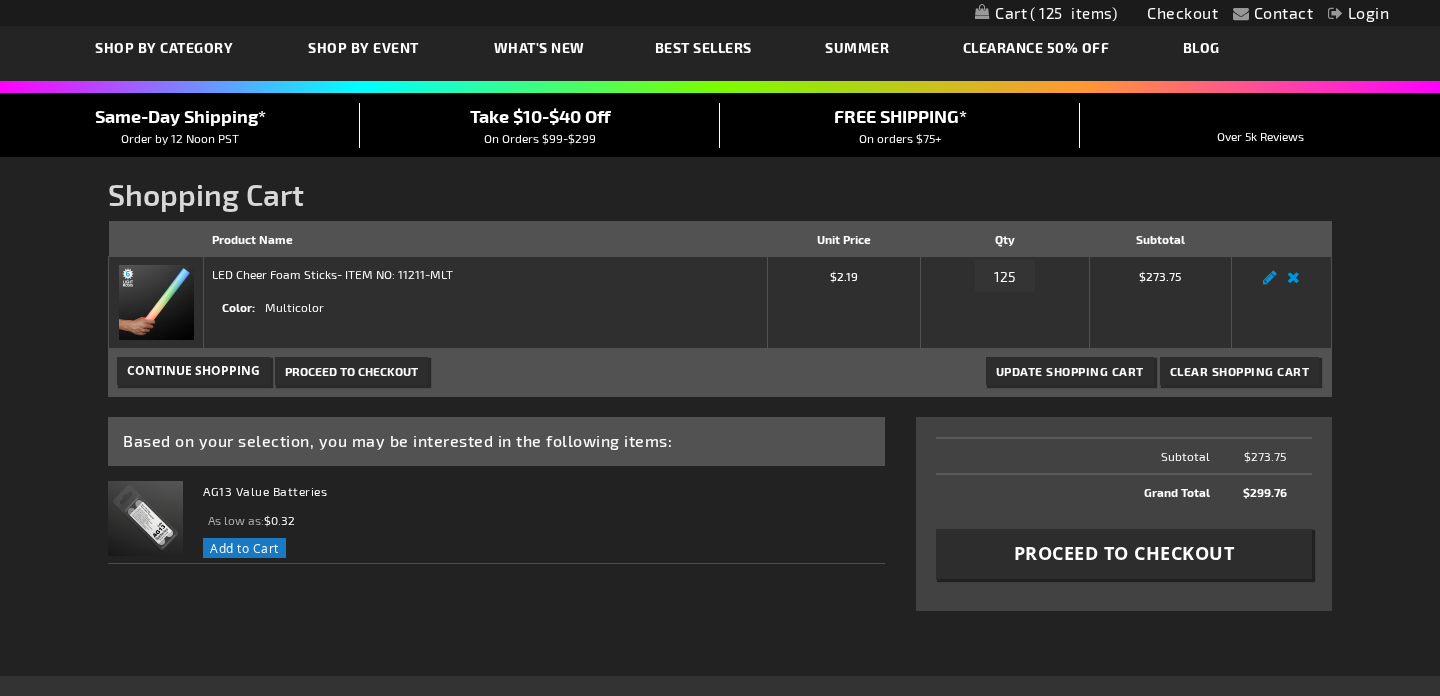 click on "Total
Subtotal
$273.75
Grand Total
$299.76
Proceed to Checkout" at bounding box center [1124, 514] 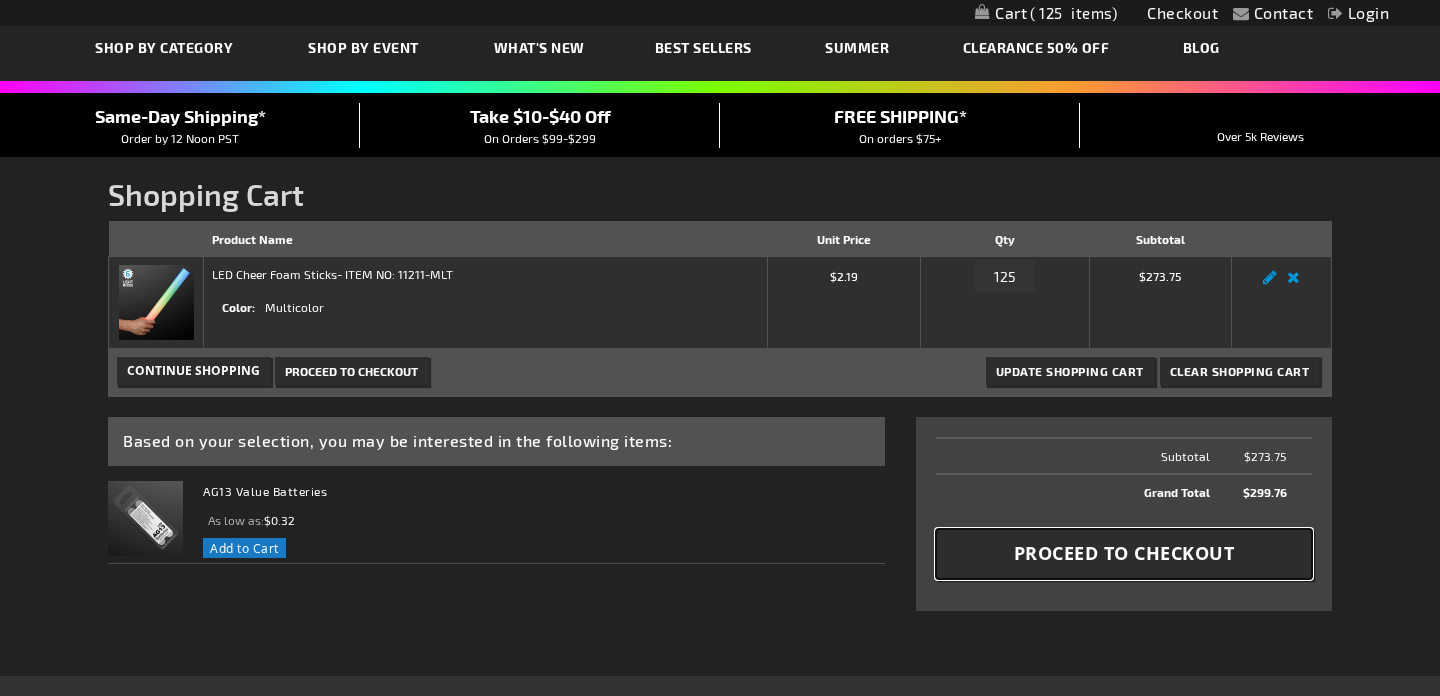 click on "Proceed to Checkout" at bounding box center (1124, 553) 